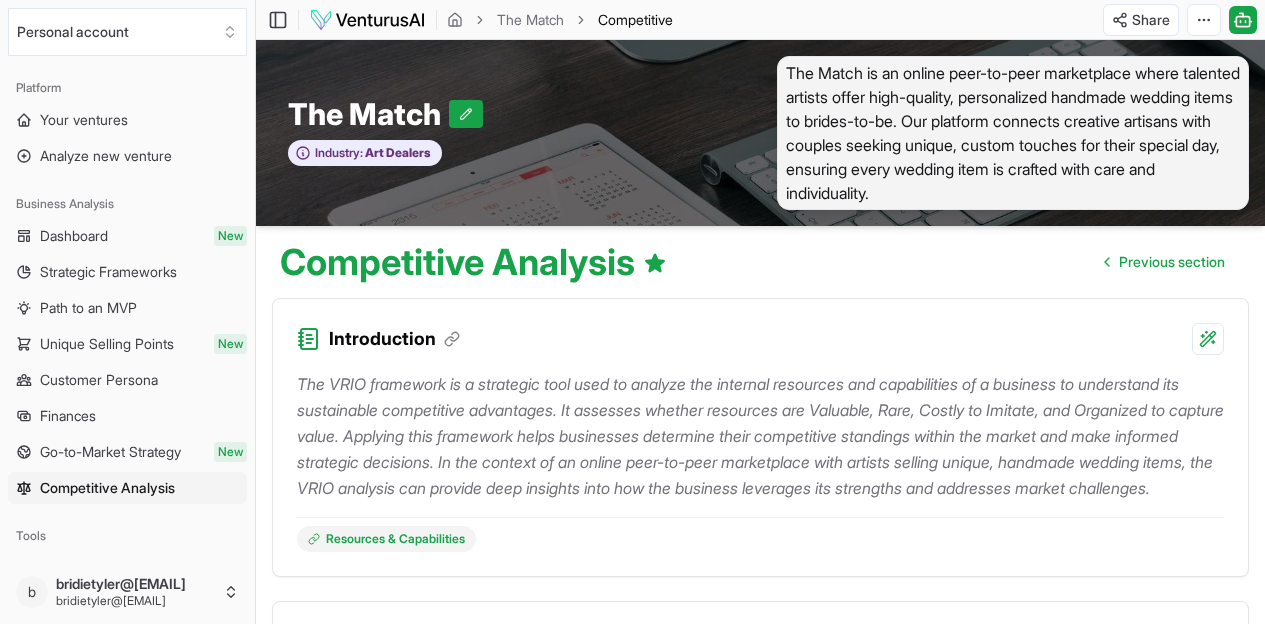 scroll, scrollTop: 0, scrollLeft: 0, axis: both 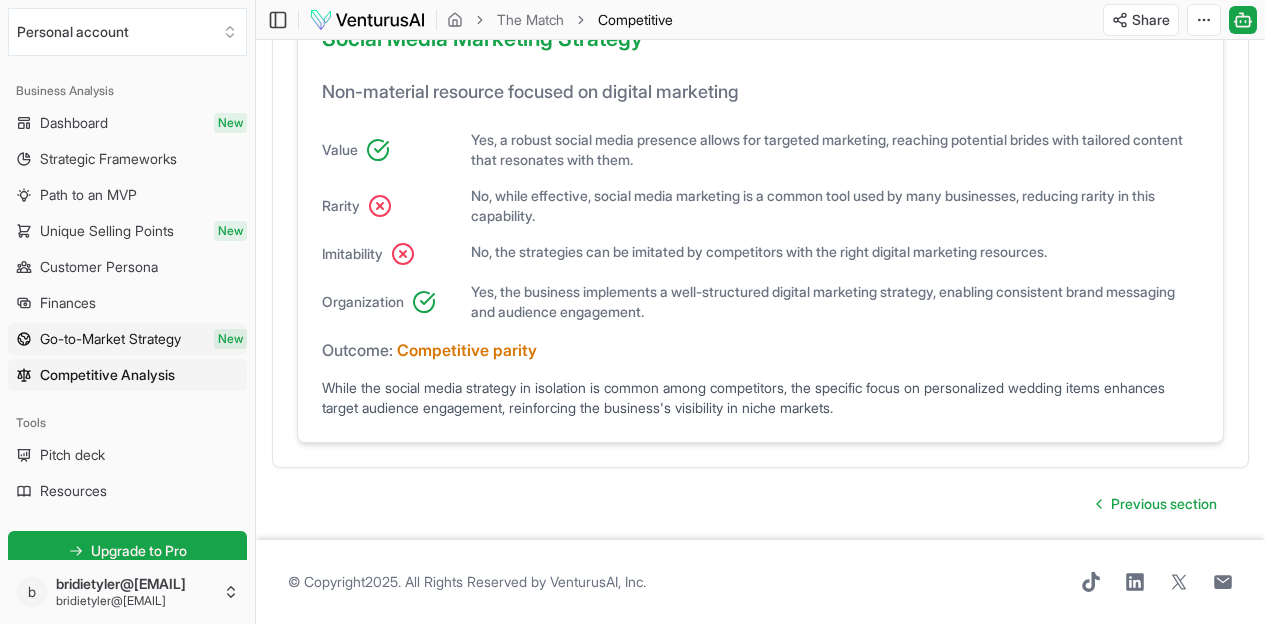 click on "Go-to-Market Strategy" at bounding box center [110, 339] 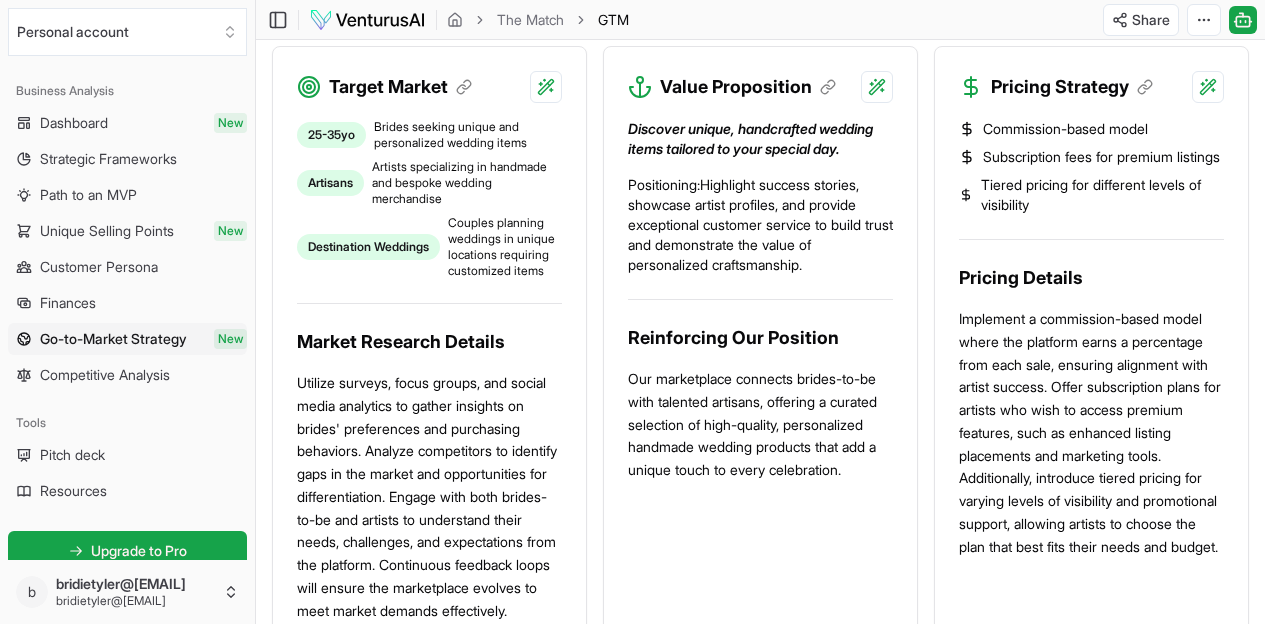 scroll, scrollTop: 867, scrollLeft: 0, axis: vertical 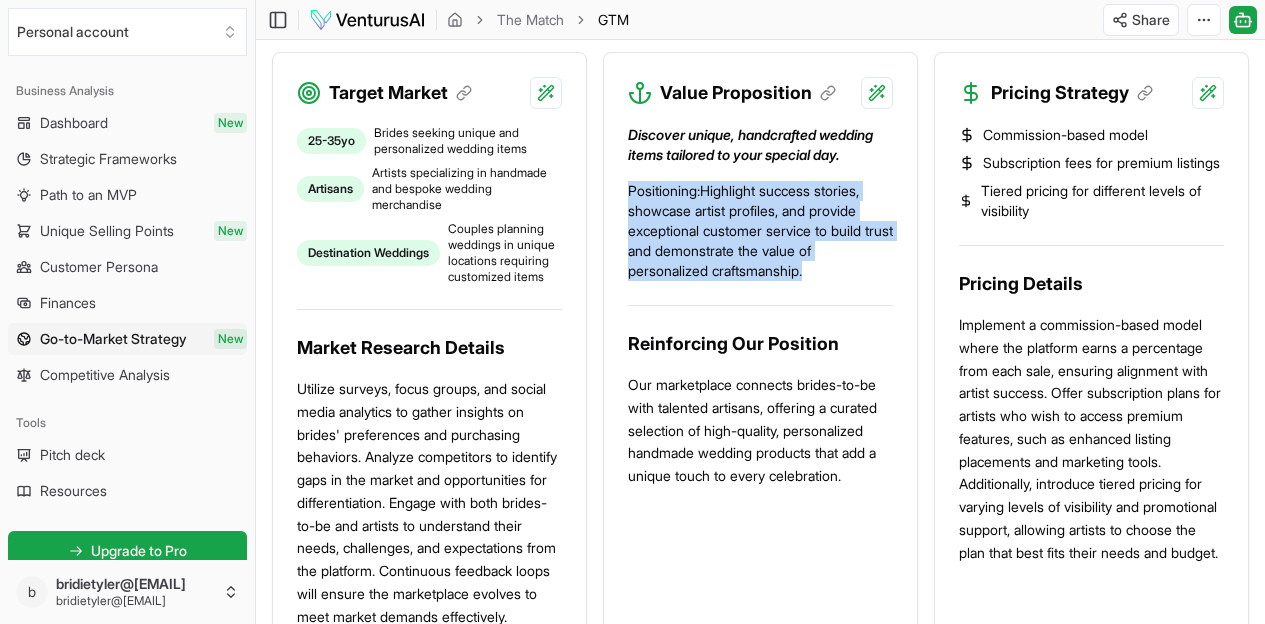 drag, startPoint x: 836, startPoint y: 316, endPoint x: 628, endPoint y: 223, distance: 227.84424 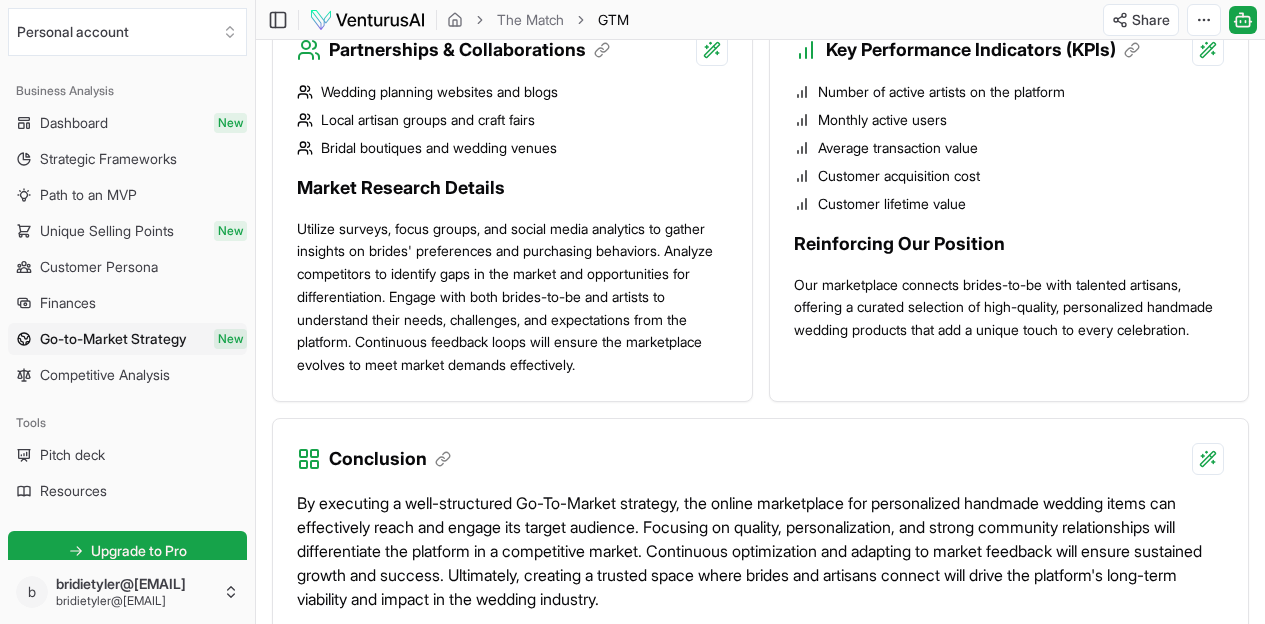 scroll, scrollTop: 2172, scrollLeft: 0, axis: vertical 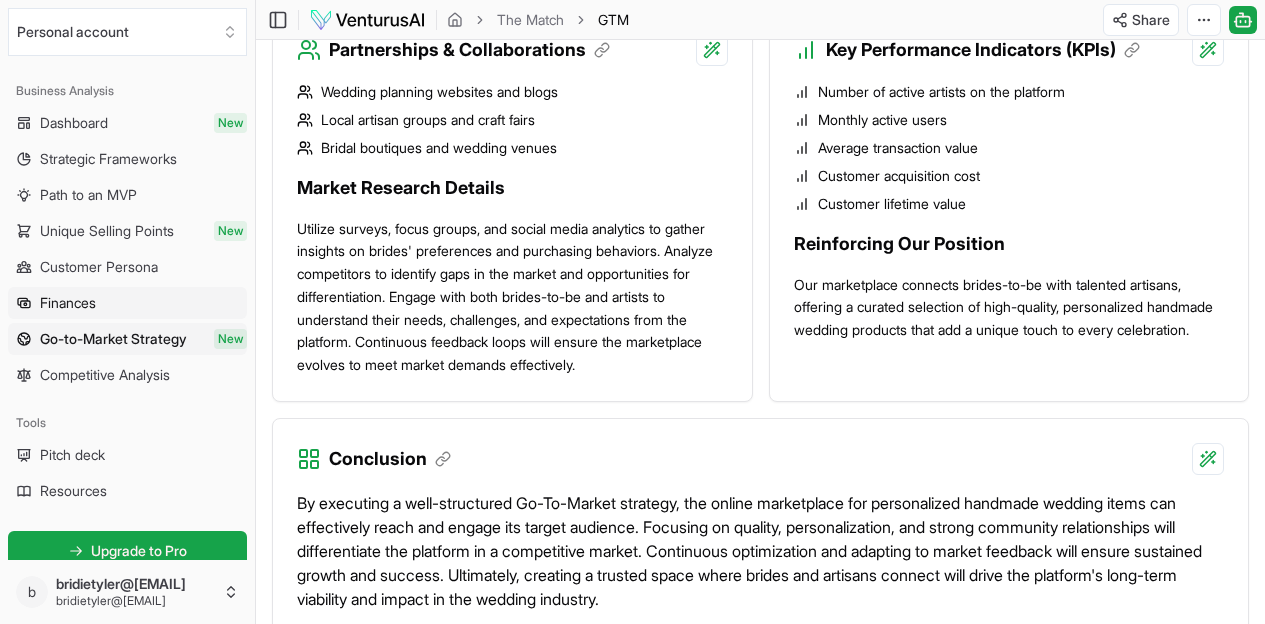 click on "Finances" at bounding box center (127, 303) 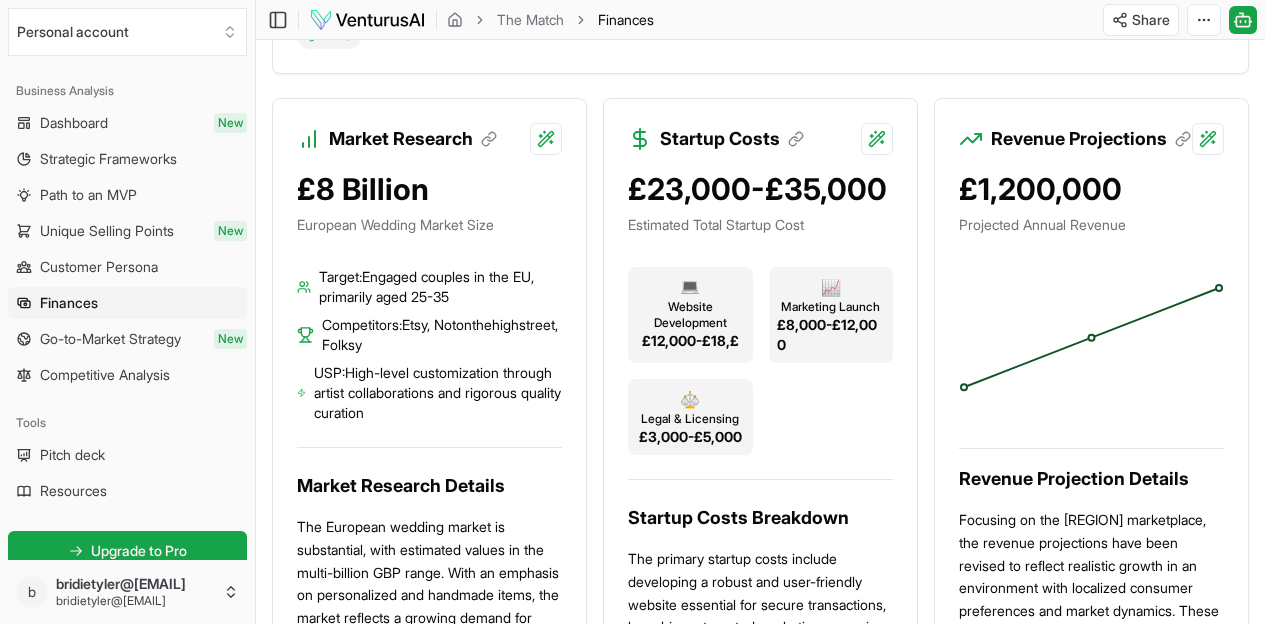 scroll, scrollTop: 514, scrollLeft: 0, axis: vertical 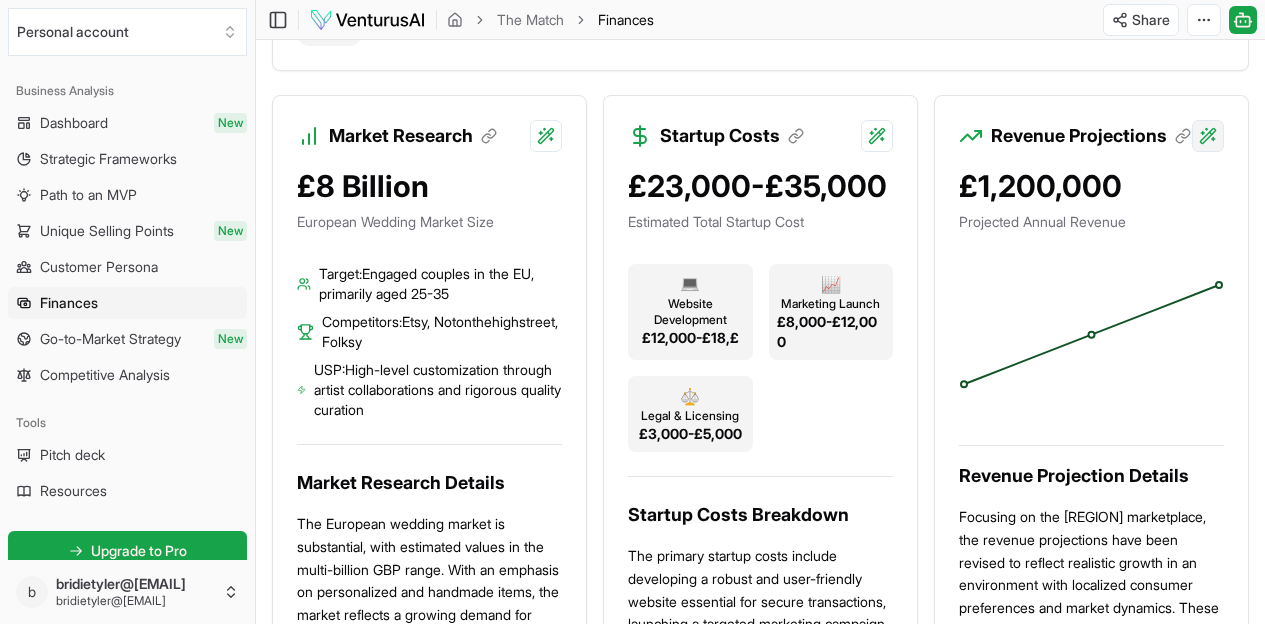 click on "We value your privacy We use cookies to enhance your browsing experience, serve personalized ads or content, and analyze our traffic. By clicking "Accept All", you consent to our use of cookies. Customize    Accept All Customize Consent Preferences   We use cookies to help you navigate efficiently and perform certain functions. You will find detailed information about all cookies under each consent category below. The cookies that are categorized as "Necessary" are stored on your browser as they are essential for enabling the basic functionalities of the site. ...  Show more Necessary Always Active Necessary cookies are required to enable the basic features of this site, such as providing secure log-in or adjusting your consent preferences. These cookies do not store any personally identifiable data. Cookie cookieyes-consent Duration 1 year Description Cookie __cf_bm Duration 1 hour Description This cookie, set by Cloudflare, is used to support Cloudflare Bot Management.  Cookie _cfuvid Duration session lidc" at bounding box center [632, -202] 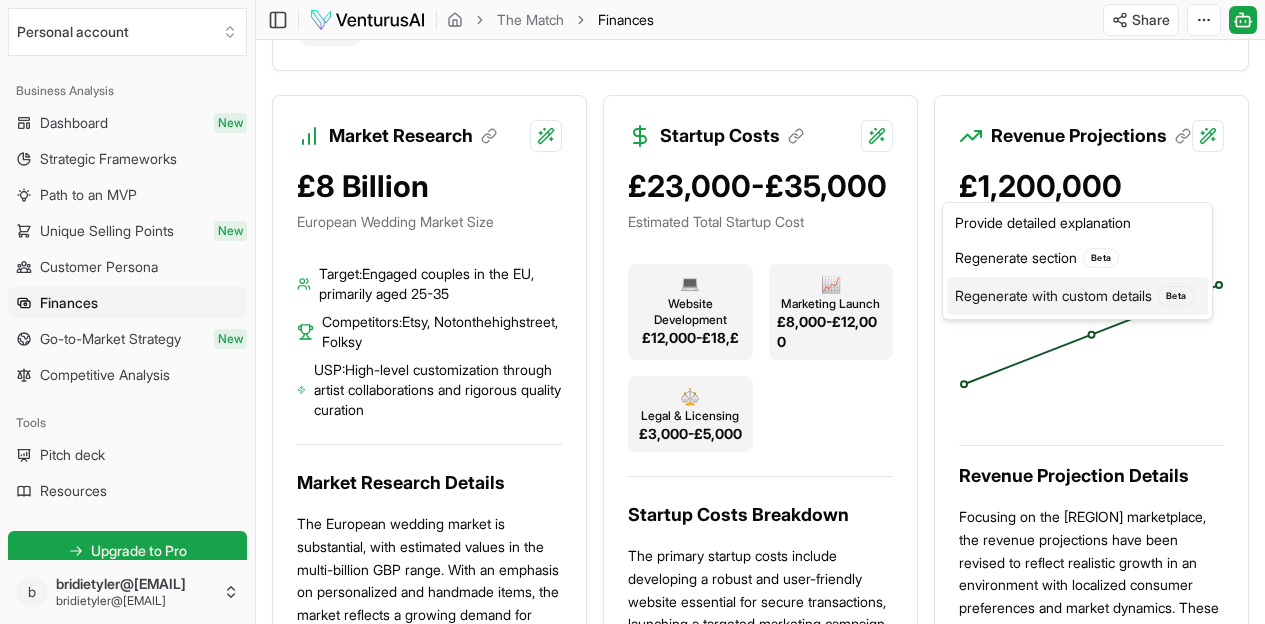 click on "Regenerate with custom details   Beta" at bounding box center (1077, 296) 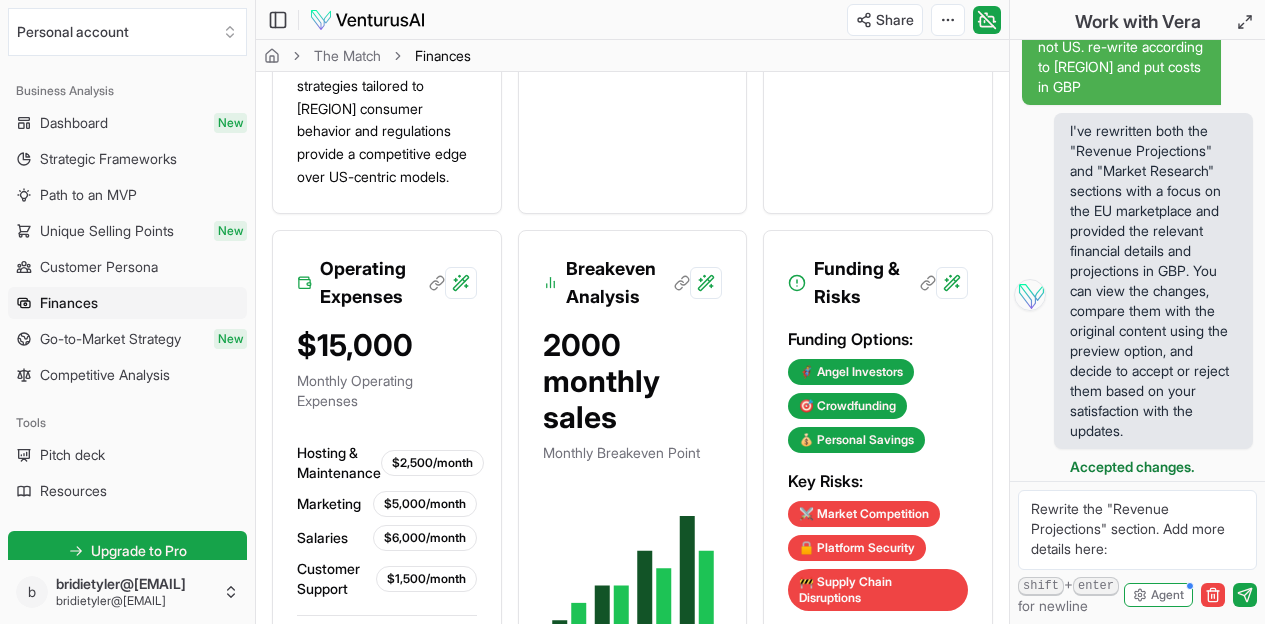 scroll, scrollTop: 1847, scrollLeft: 0, axis: vertical 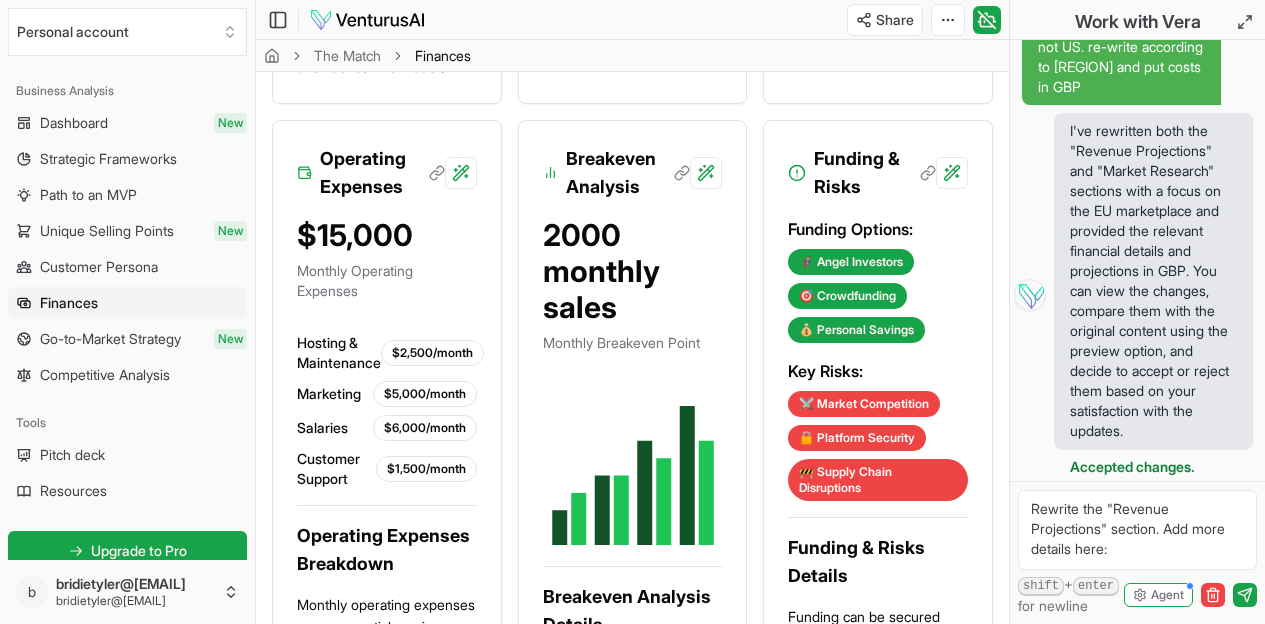 click on "Rewrite the "Revenue Projections" section. Add more details here:" at bounding box center (1137, 530) 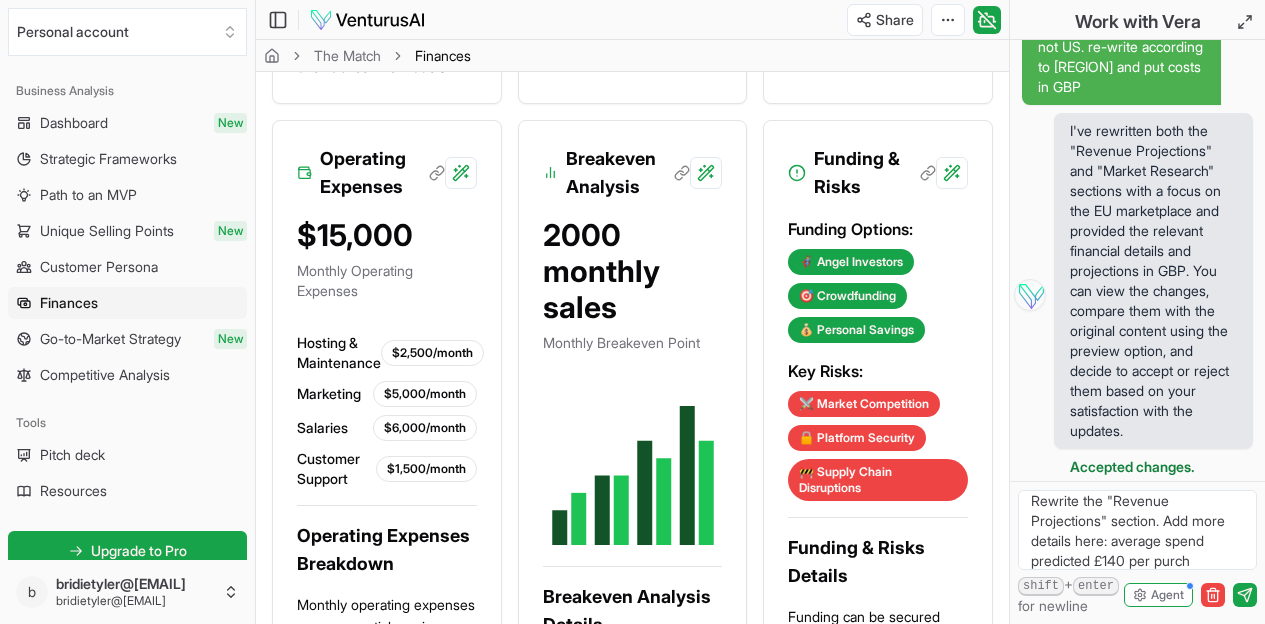 scroll, scrollTop: 28, scrollLeft: 0, axis: vertical 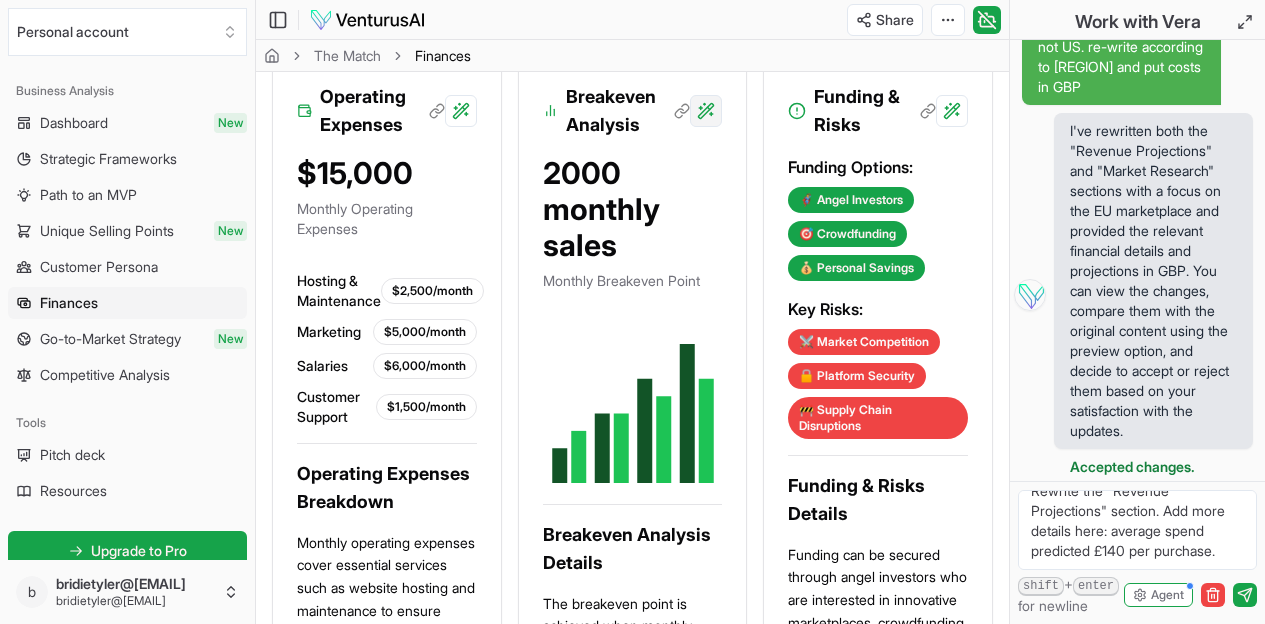click on "We value your privacy We use cookies to enhance your browsing experience, serve personalized ads or content, and analyze our traffic. By clicking "Accept All", you consent to our use of cookies. Customize    Accept All Customize Consent Preferences   We use cookies to help you navigate efficiently and perform certain functions. You will find detailed information about all cookies under each consent category below. The cookies that are categorized as "Necessary" are stored on your browser as they are essential for enabling the basic functionalities of the site. ...  Show more Necessary Always Active Necessary cookies are required to enable the basic features of this site, such as providing secure log-in or adjusting your consent preferences. These cookies do not store any personally identifiable data. Cookie cookieyes-consent Duration 1 year Description Cookie __cf_bm Duration 1 hour Description This cookie, set by Cloudflare, is used to support Cloudflare Bot Management.  Cookie _cfuvid Duration session lidc" at bounding box center (632, -1597) 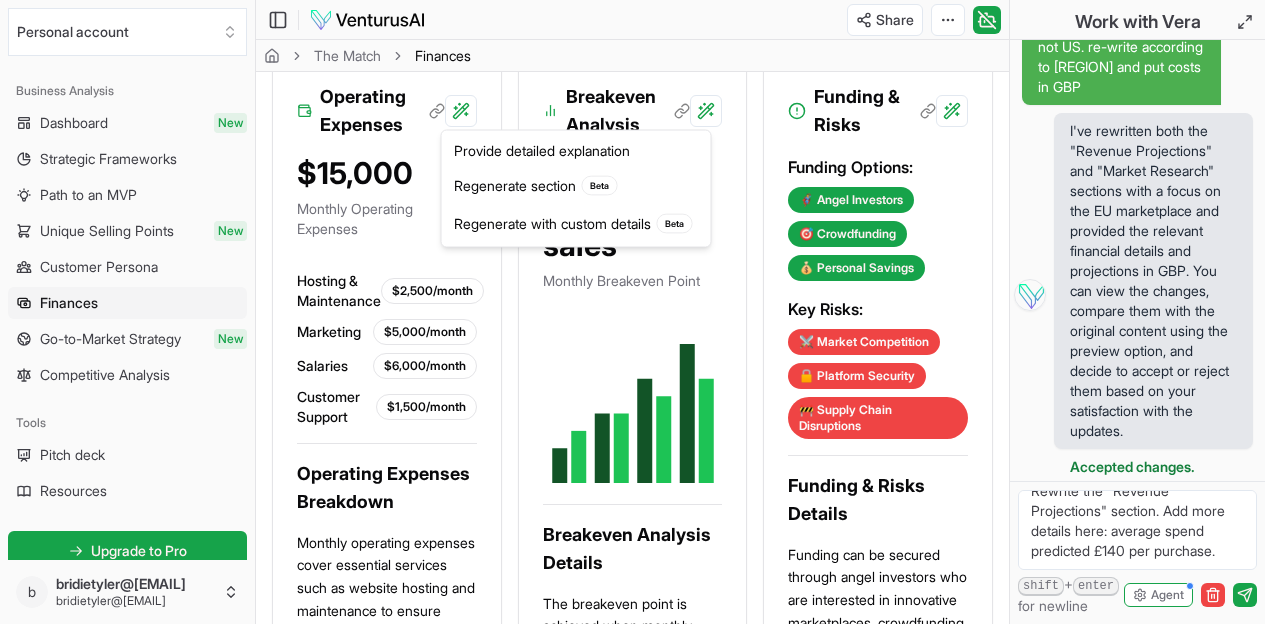 click on "We value your privacy We use cookies to enhance your browsing experience, serve personalized ads or content, and analyze our traffic. By clicking "Accept All", you consent to our use of cookies. Customize    Accept All Customize Consent Preferences   We use cookies to help you navigate efficiently and perform certain functions. You will find detailed information about all cookies under each consent category below. The cookies that are categorized as "Necessary" are stored on your browser as they are essential for enabling the basic functionalities of the site. ...  Show more Necessary Always Active Necessary cookies are required to enable the basic features of this site, such as providing secure log-in or adjusting your consent preferences. These cookies do not store any personally identifiable data. Cookie cookieyes-consent Duration 1 year Description Cookie __cf_bm Duration 1 hour Description This cookie, set by Cloudflare, is used to support Cloudflare Bot Management.  Cookie _cfuvid Duration session lidc" at bounding box center [632, -1597] 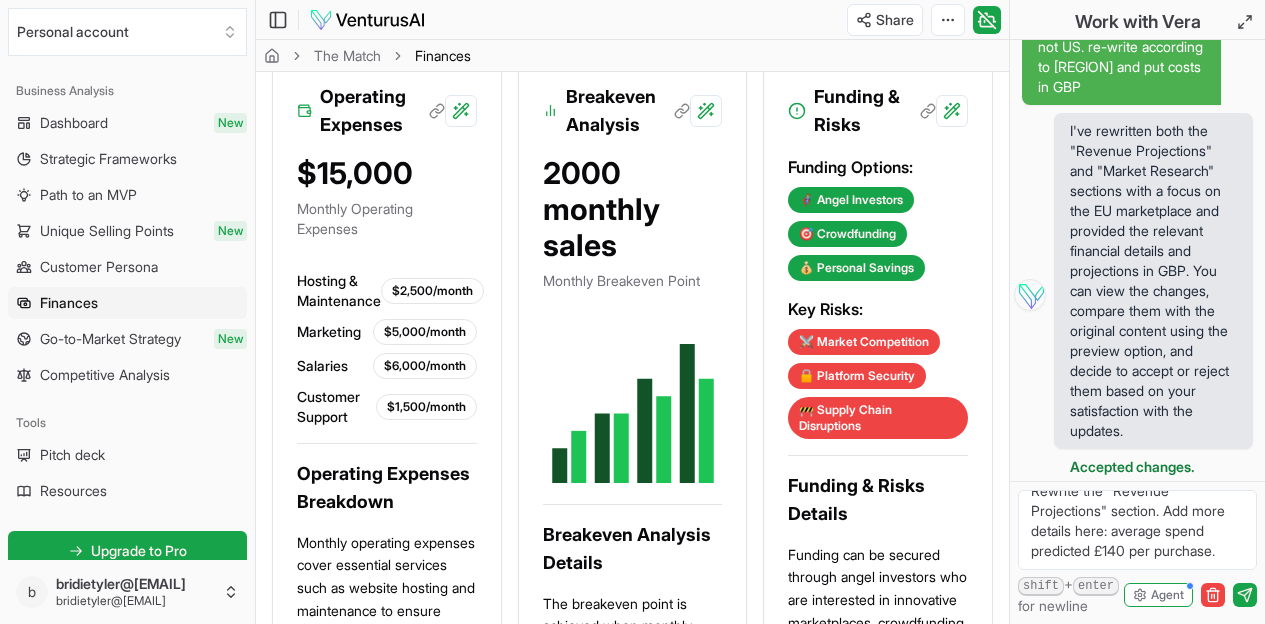 click on "Rewrite the "Revenue Projections" section. Add more details here: average spend predicted £140 per purchase." at bounding box center (1137, 530) 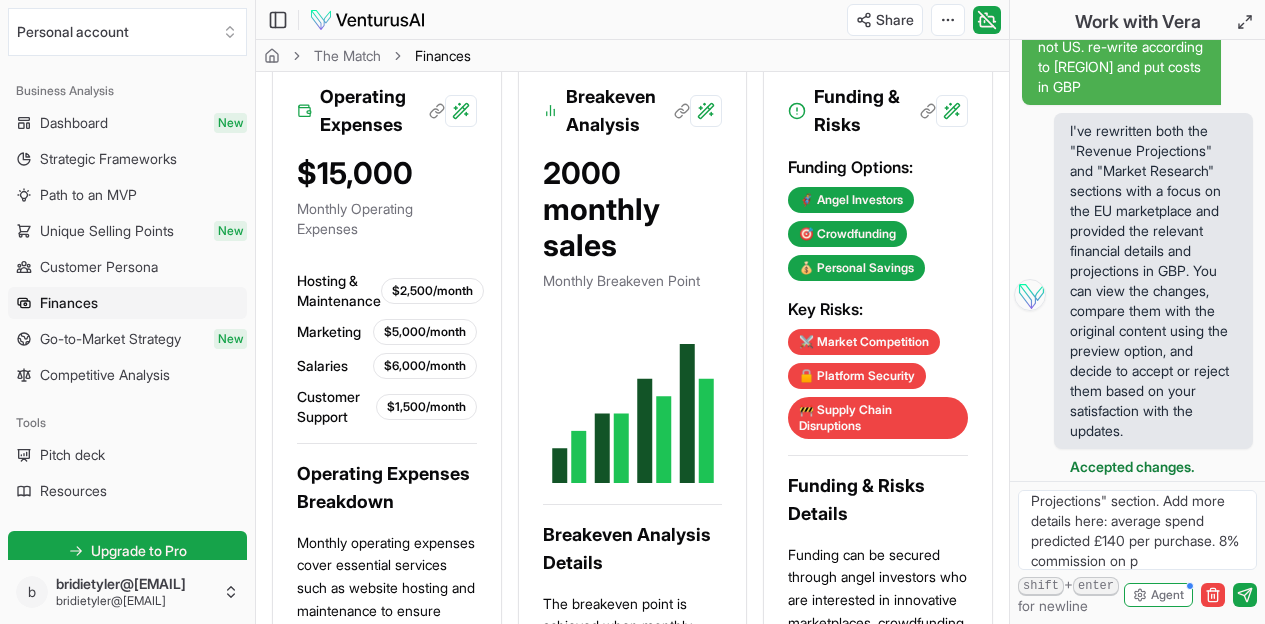 scroll, scrollTop: 48, scrollLeft: 0, axis: vertical 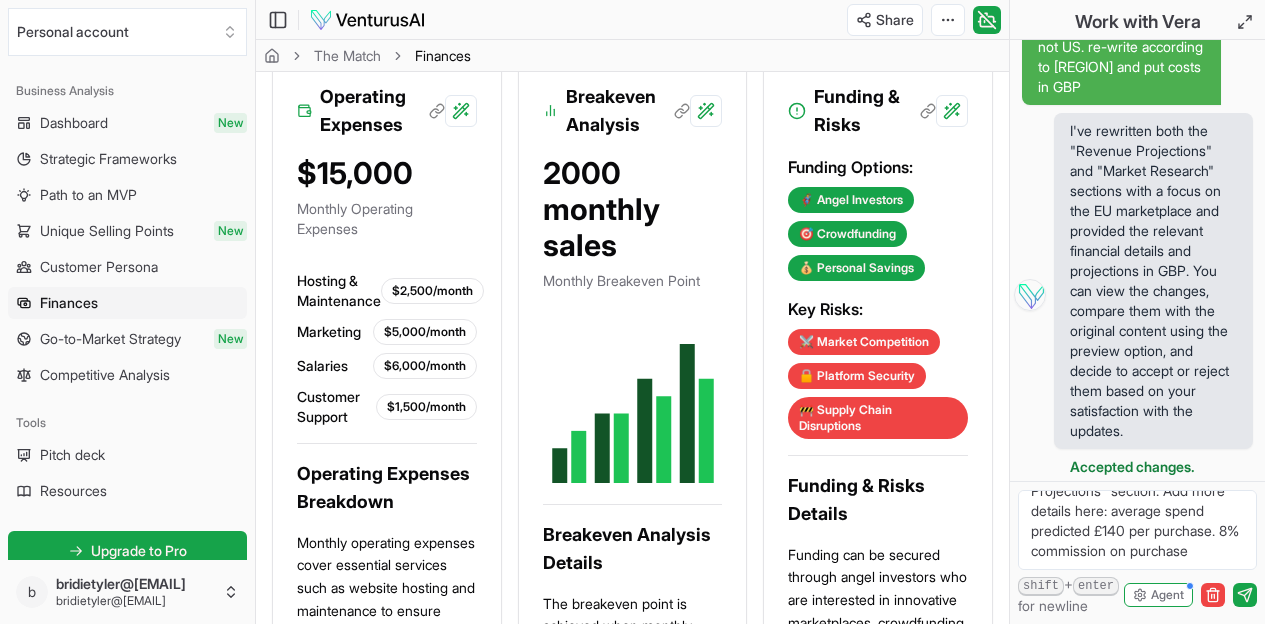 type on "Rewrite the "Revenue Projections" section. Add more details here: average spend predicted £140 per purchase. 8% commission on purchases" 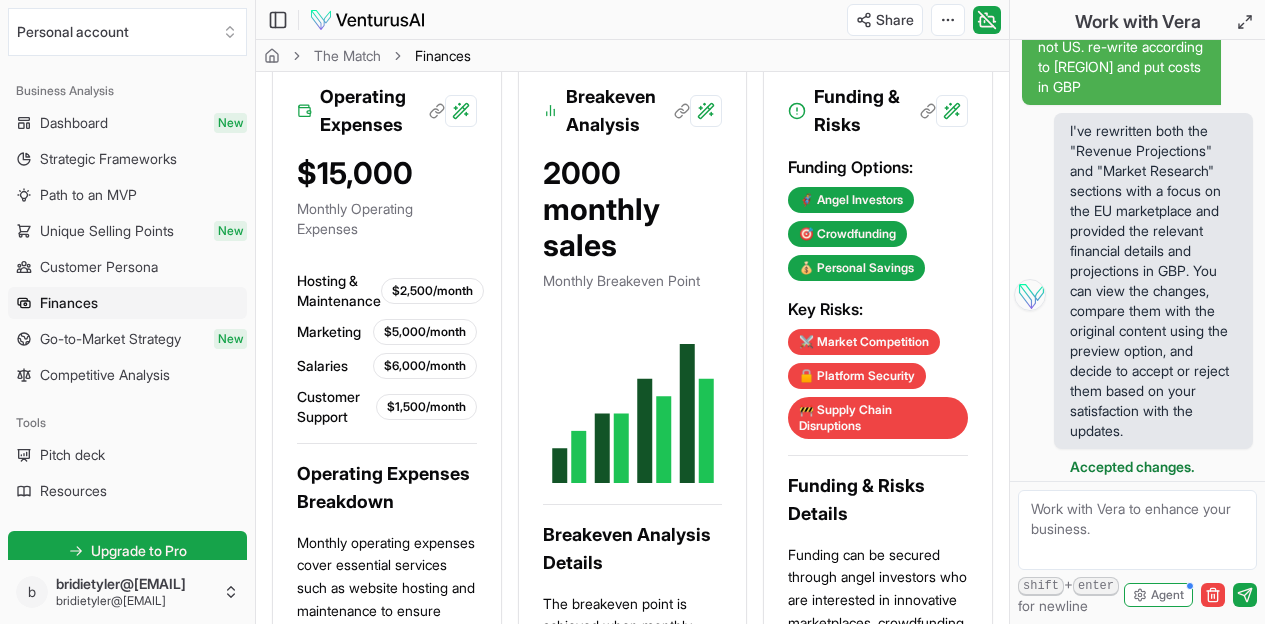 scroll, scrollTop: 0, scrollLeft: 0, axis: both 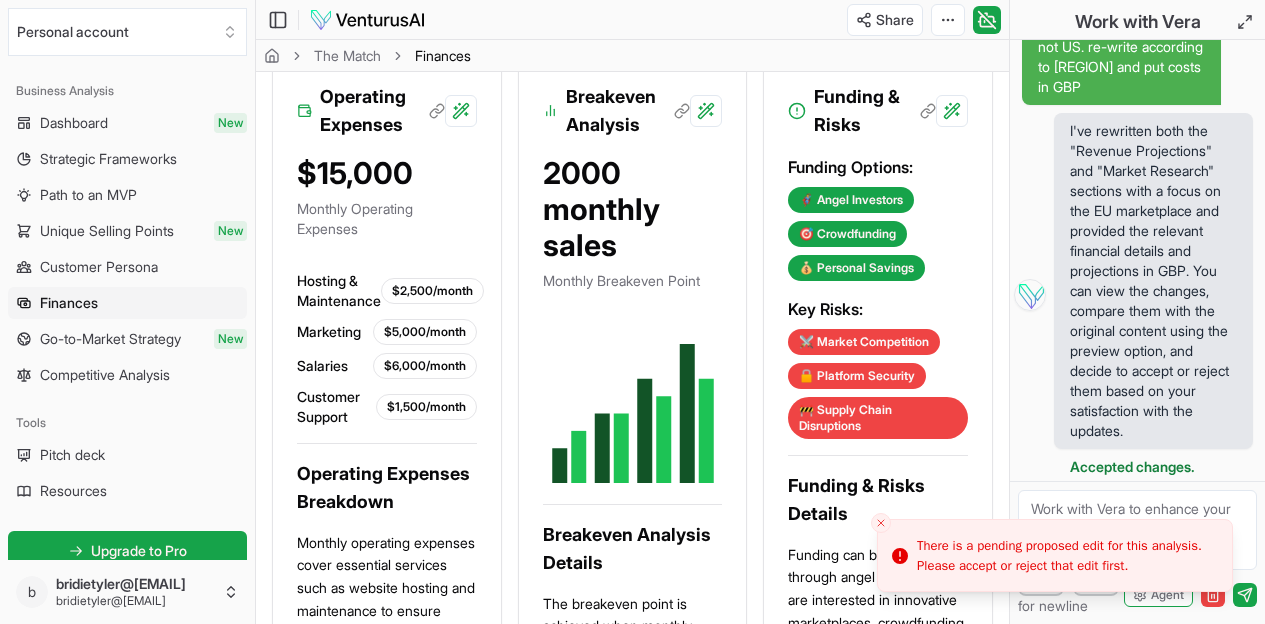 click at bounding box center (1137, 530) 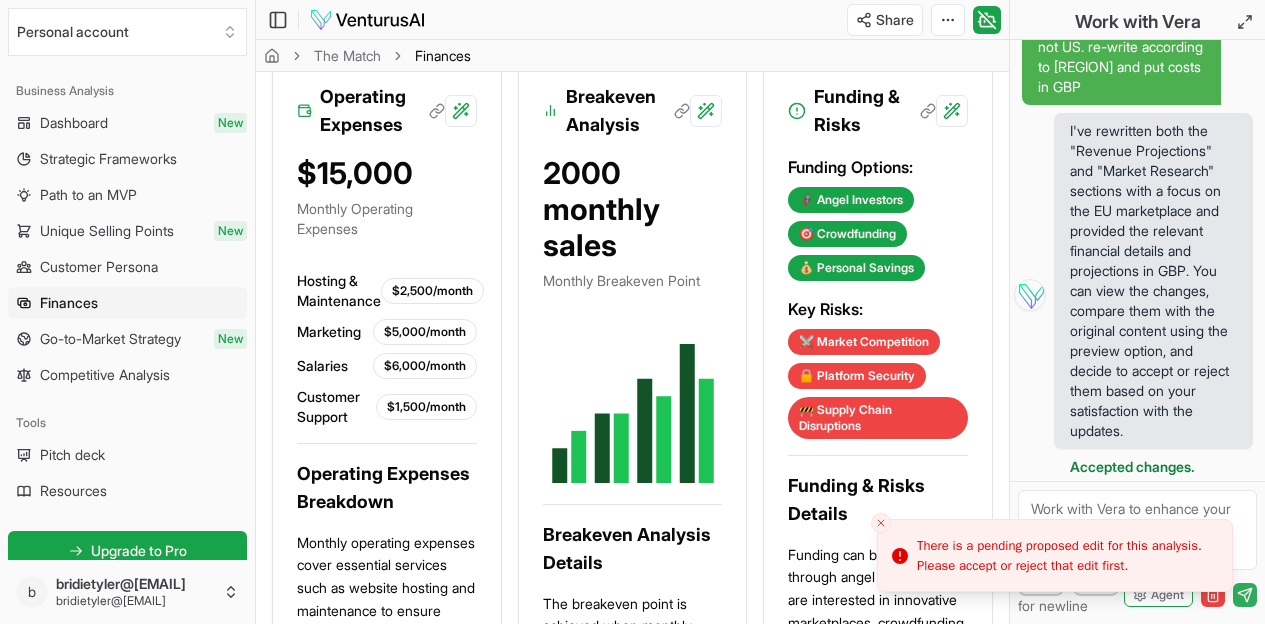 type 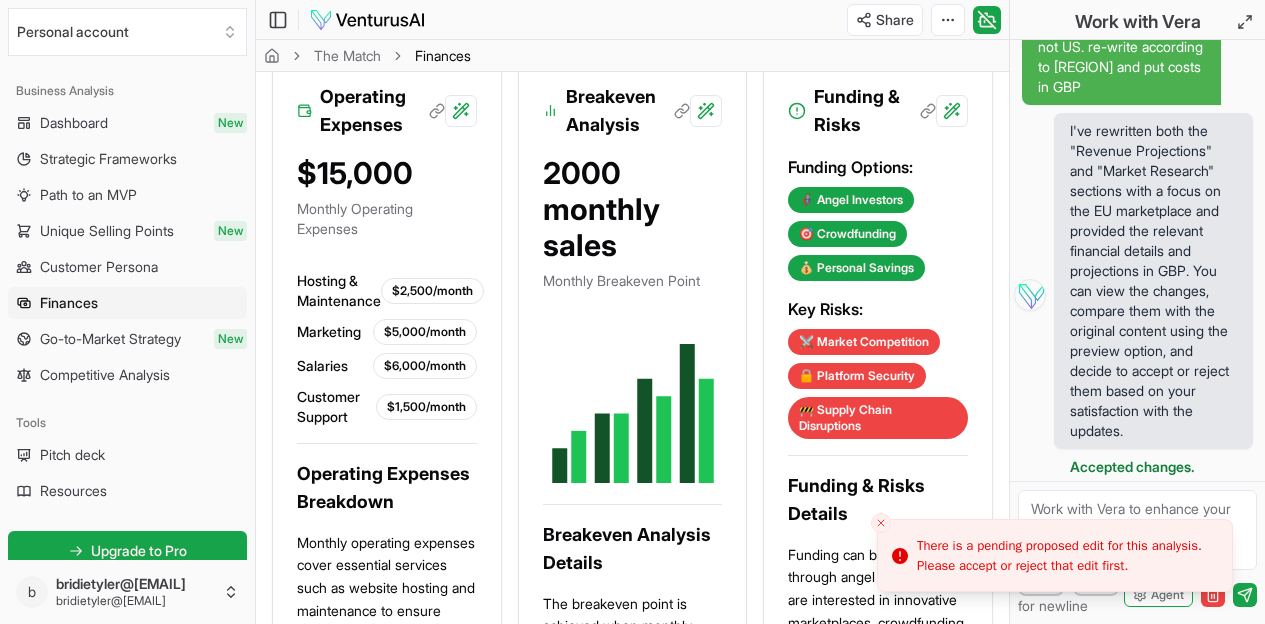 click at bounding box center (1137, 530) 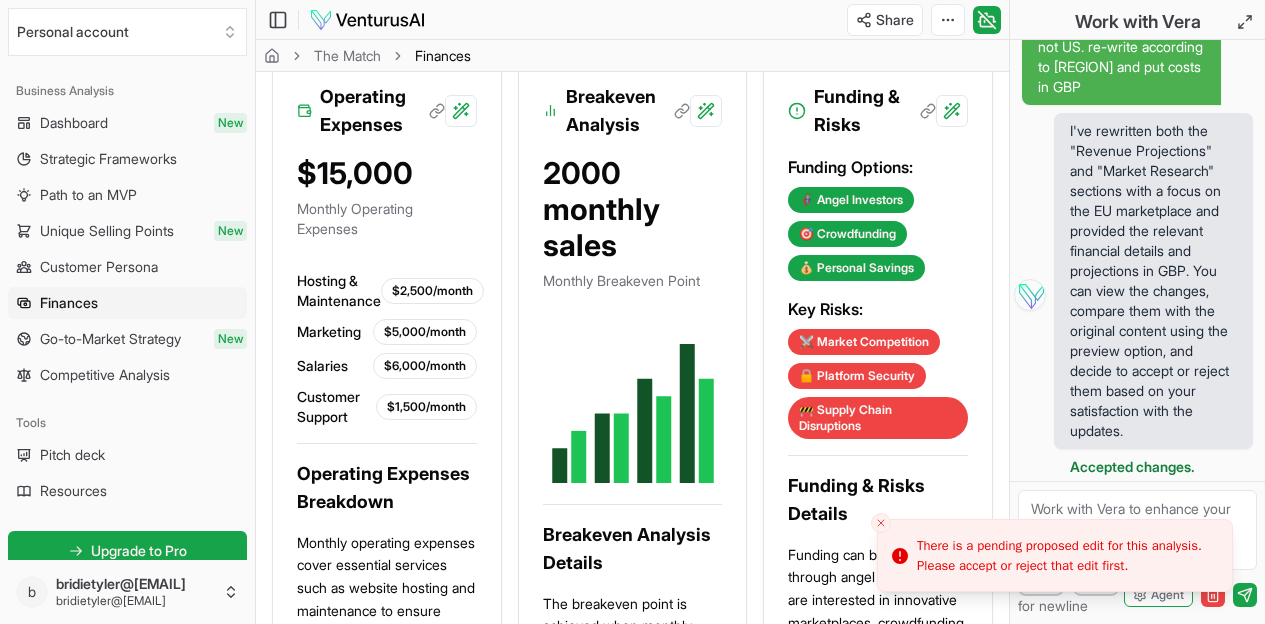 click on "There is a pending proposed edit for this analysis. Please accept or reject that edit first. Personal account Platform Your ventures Analyze new venture Business Analysis Dashboard New Strategic Frameworks Path to an MVP Unique Selling Points New Customer Persona Finances Go-to-Market Strategy New Competitive Analysis Tools Pitch deck Resources Get started for free Upgrade to Pro Lite  plan Standard reports 10 / 10   left Premium reports 1 / 2   left Community New Example ventures Settings Help b bridietyler@gmail.com bridietyler@gmail.com Toggle Sidebar The Match Finances Share Toggle Chat Sidebar The Match Finances The Match Industry: Art Dealers  The Match is an online peer-to-peer marketplace where talented artists offer high-quality, personalized handmade wedding items to brides-to-be. Our platform connects creative artisans with couples seeking unique, custom touches for their special day, ensuring every wedding item is crafted with care and individuality. Finances   Previous section Next section KPIs" at bounding box center (632, -101) 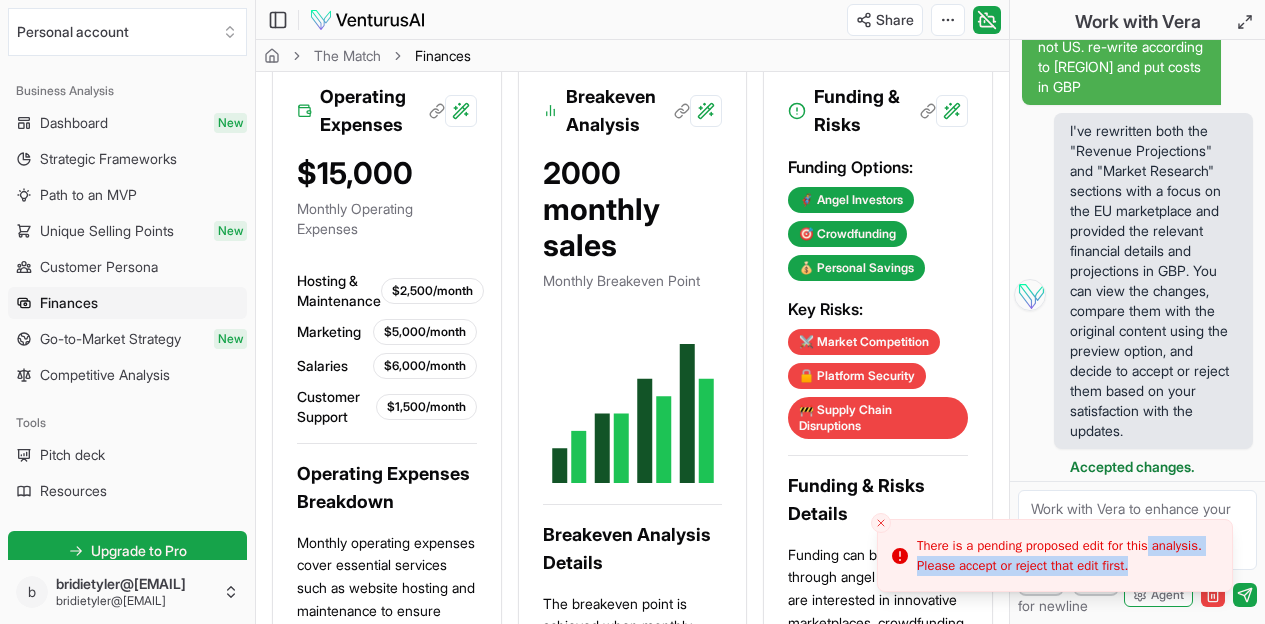 drag, startPoint x: 1030, startPoint y: 507, endPoint x: 1202, endPoint y: 521, distance: 172.56883 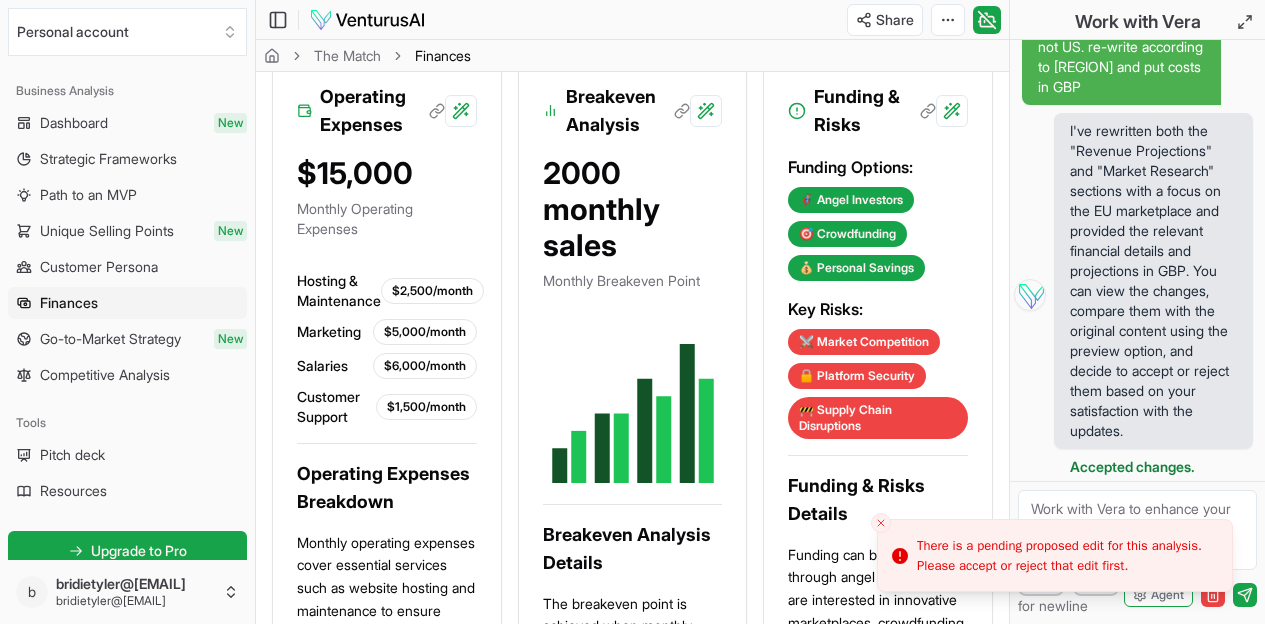 click on "There is a pending proposed edit for this analysis. Please accept or reject that edit first." at bounding box center (1055, 555) 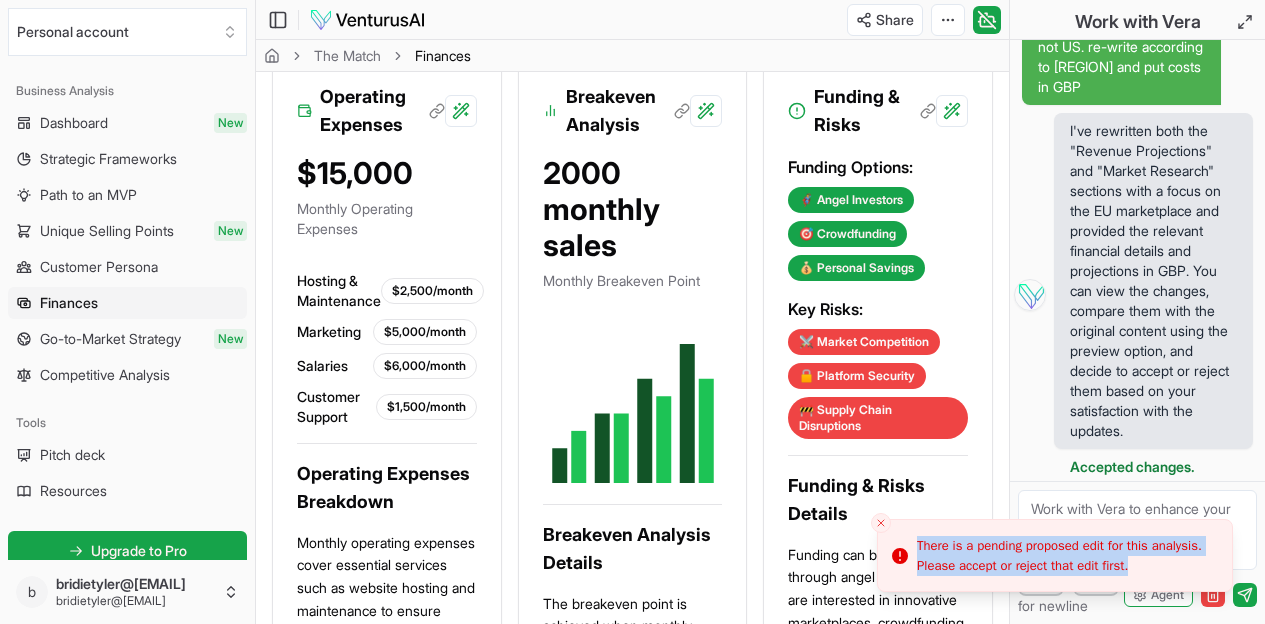 click on "There is a pending proposed edit for this analysis. Please accept or reject that edit first." at bounding box center [1055, 555] 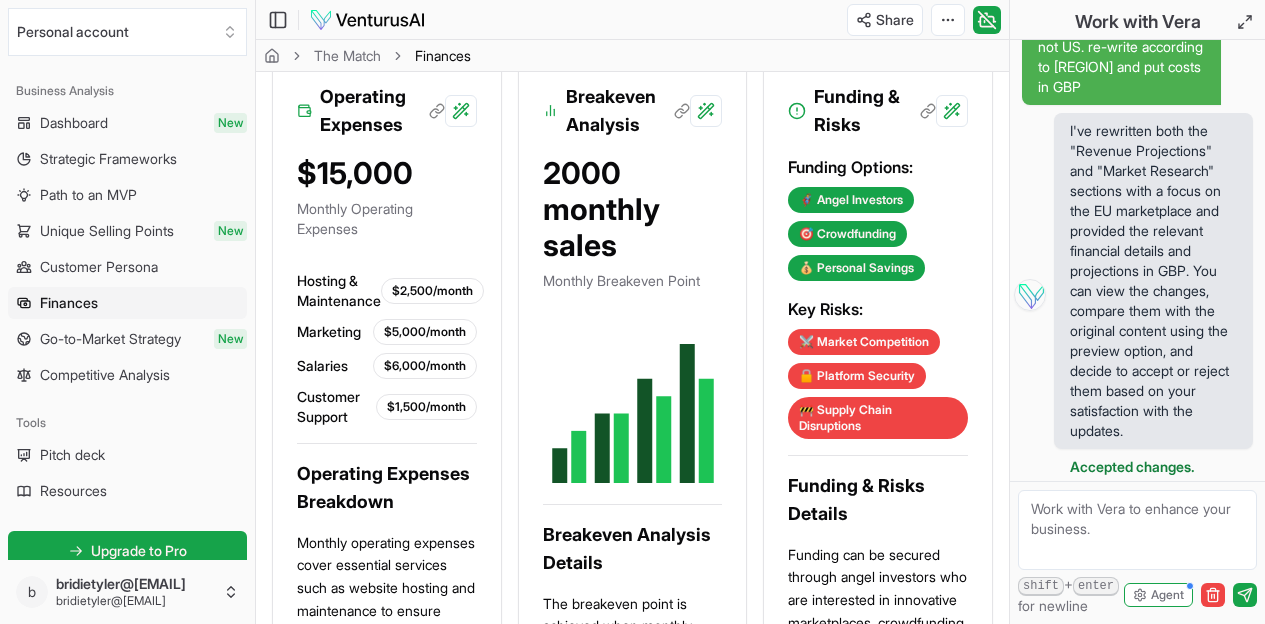 drag, startPoint x: 1119, startPoint y: 536, endPoint x: 1068, endPoint y: 519, distance: 53.75872 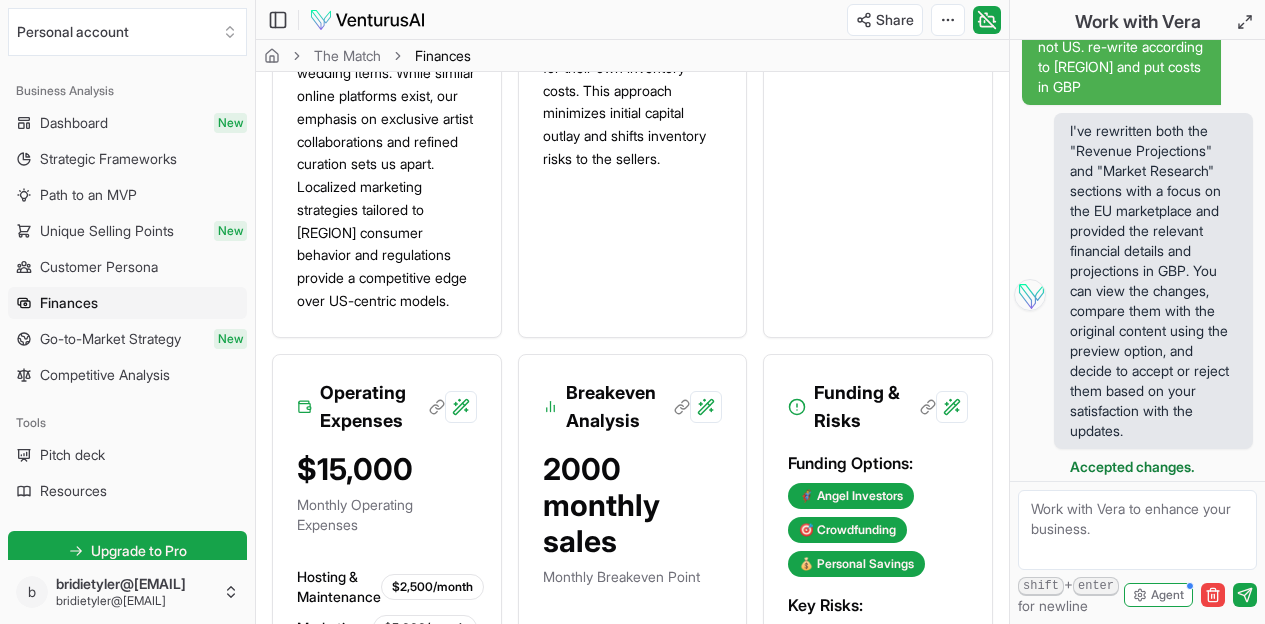 scroll, scrollTop: 3095, scrollLeft: 0, axis: vertical 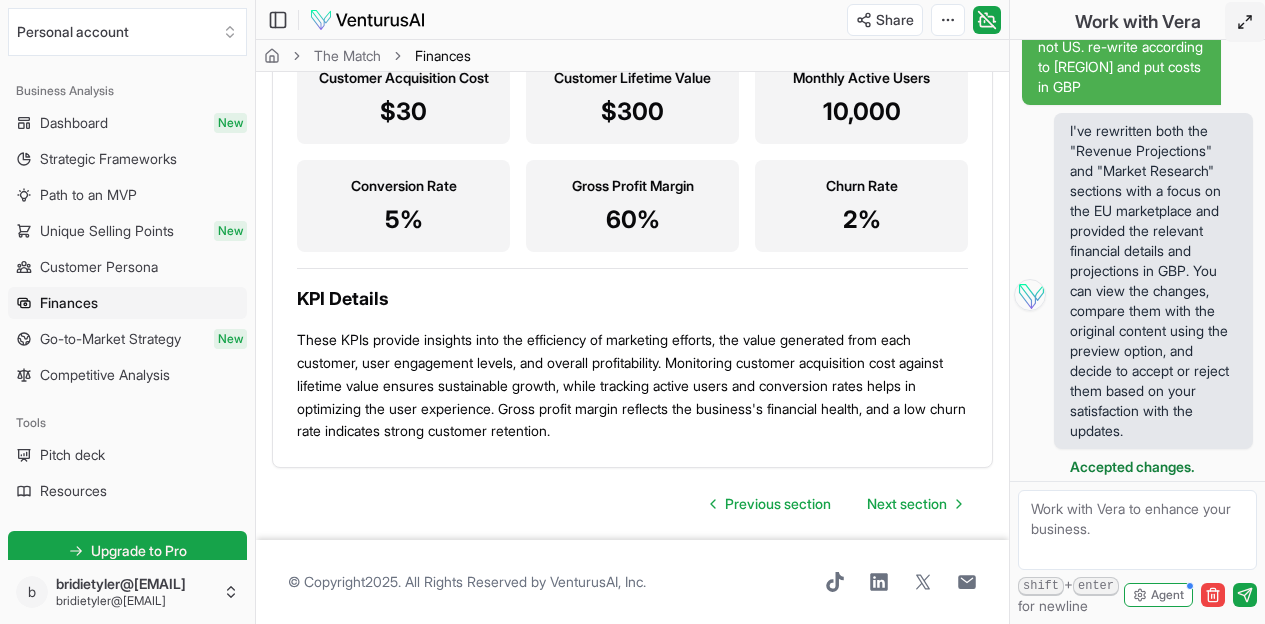 click 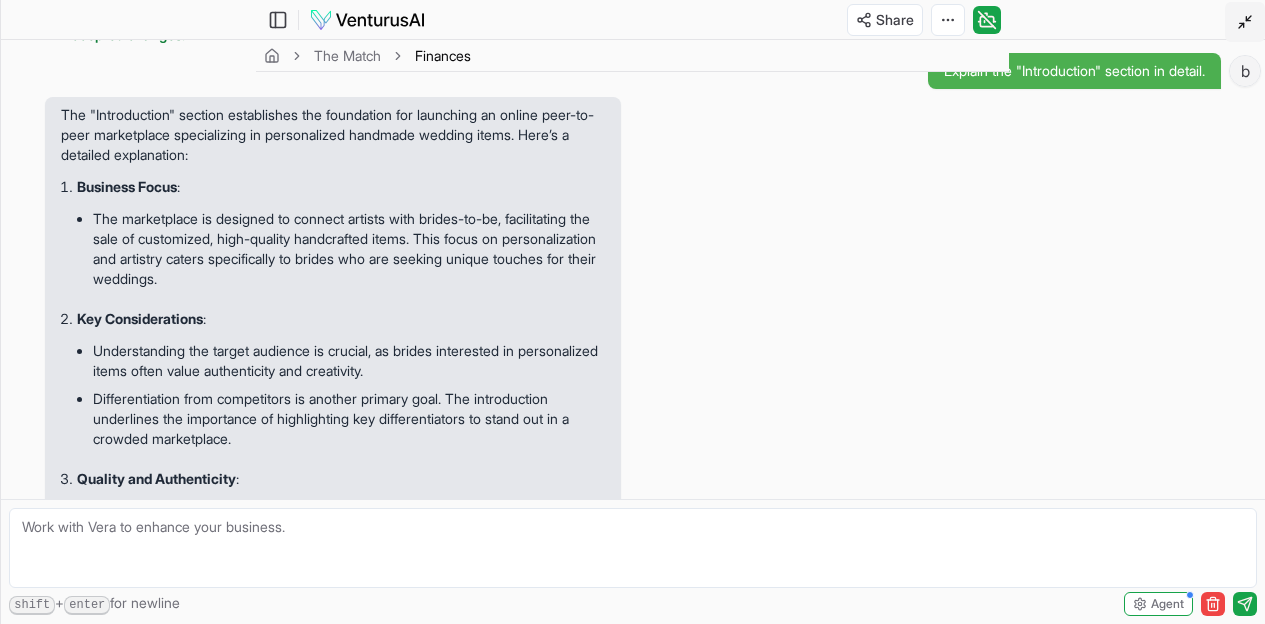 scroll, scrollTop: 673, scrollLeft: 0, axis: vertical 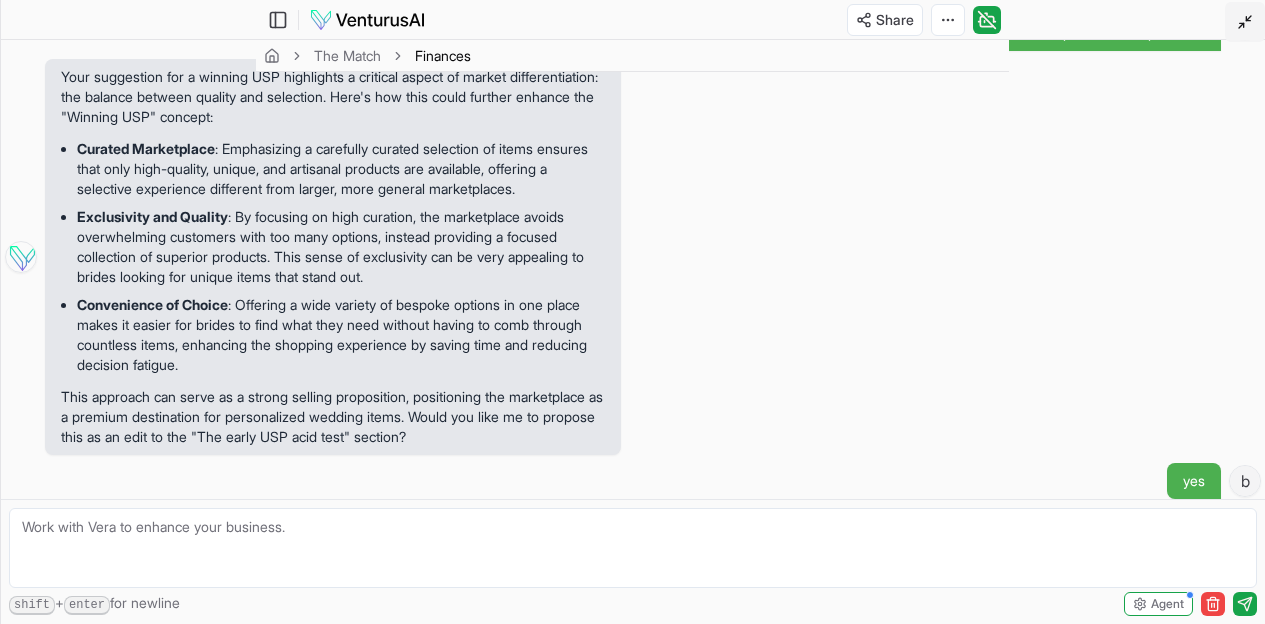 click at bounding box center [633, 548] 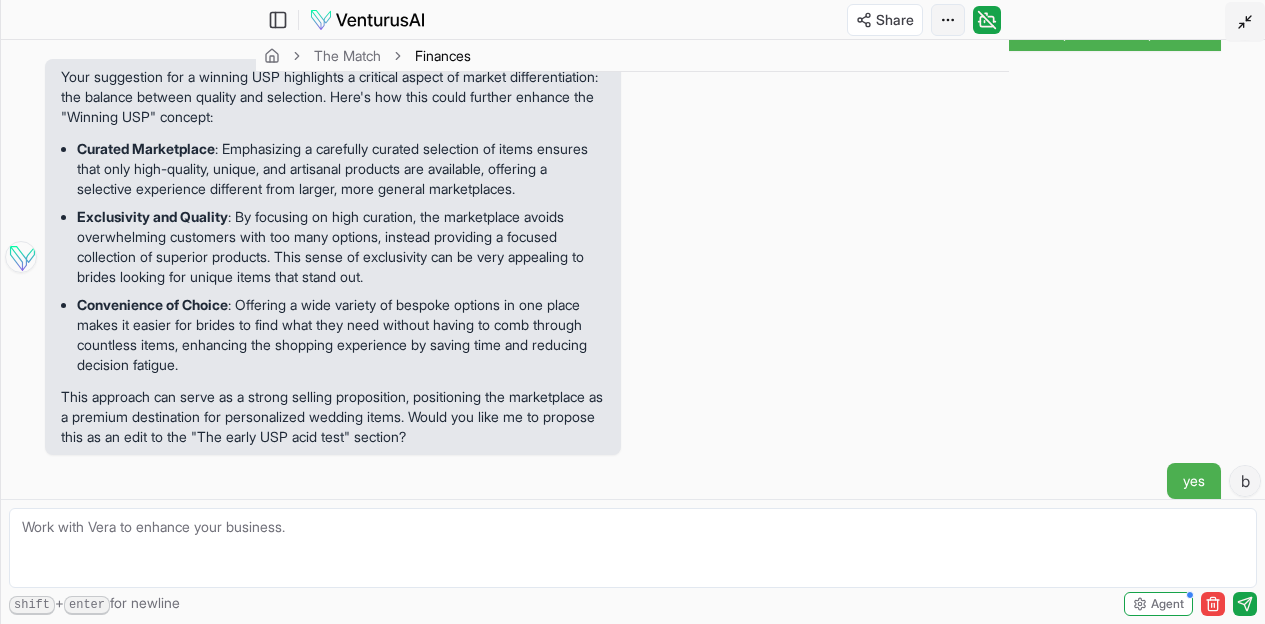 click on "Toggle Chat Sidebar" at bounding box center (987, 20) 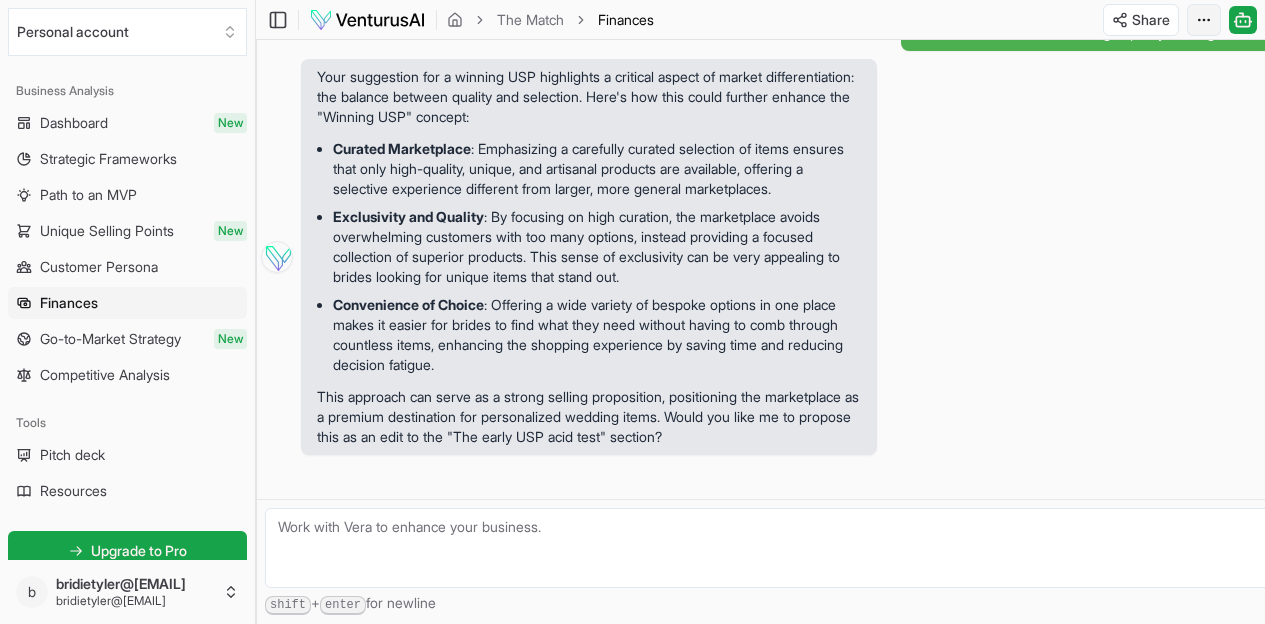 scroll, scrollTop: 2337, scrollLeft: 0, axis: vertical 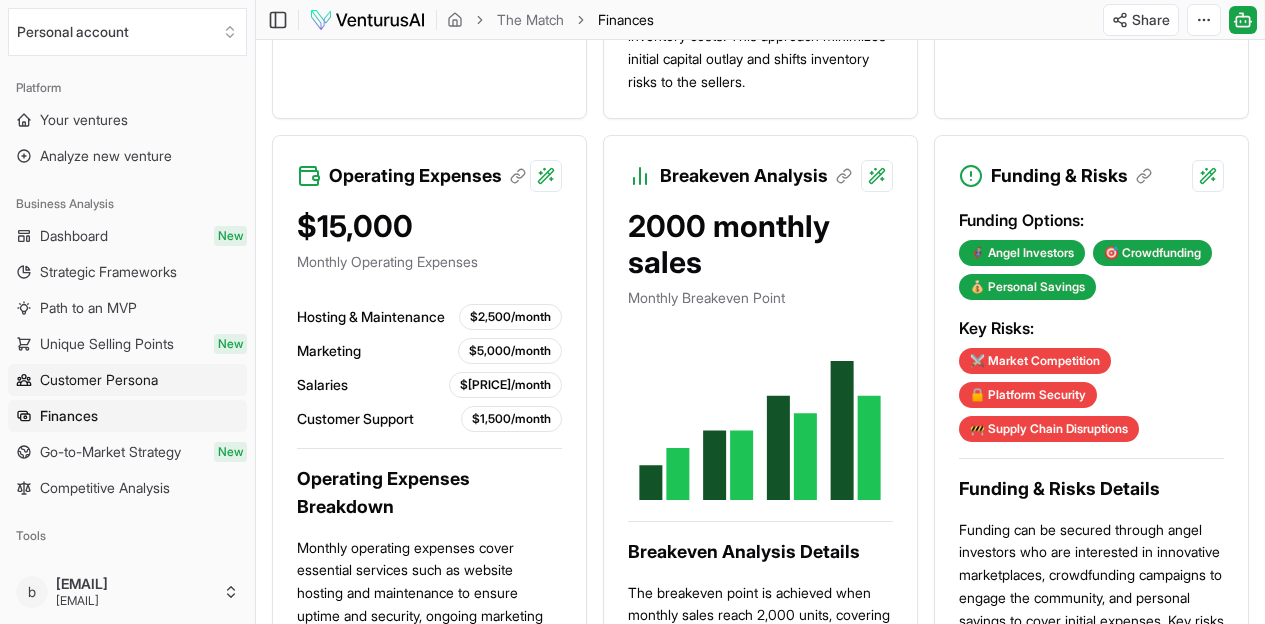 click on "Customer Persona" at bounding box center (99, 380) 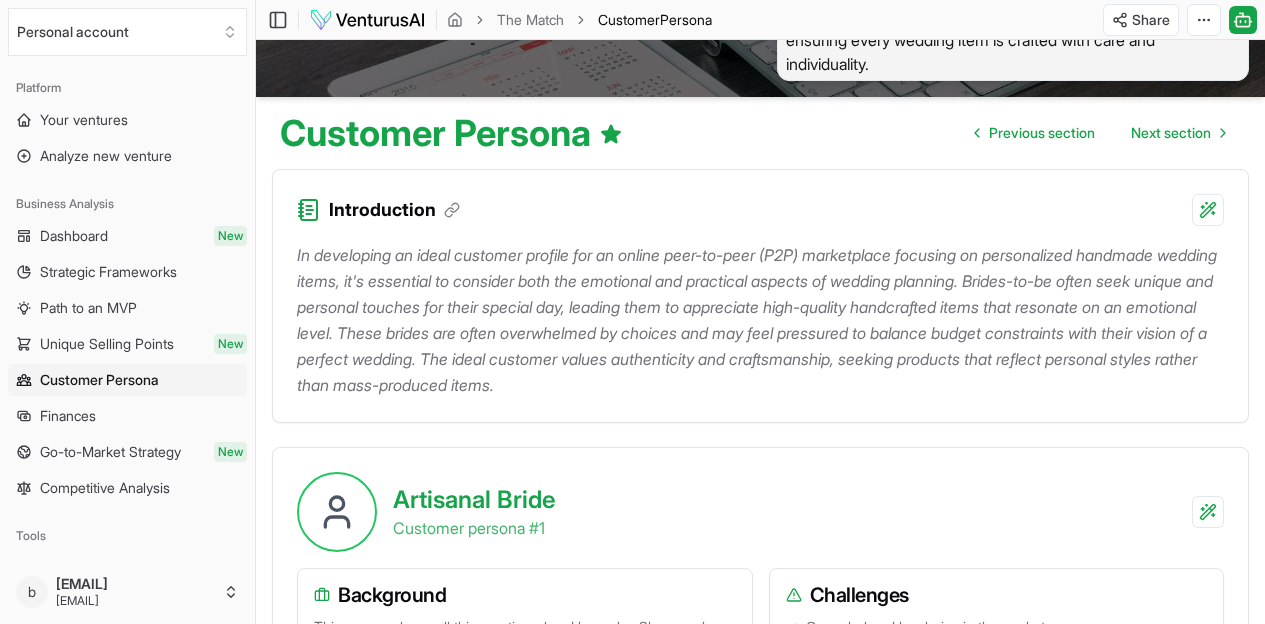 scroll, scrollTop: 151, scrollLeft: 0, axis: vertical 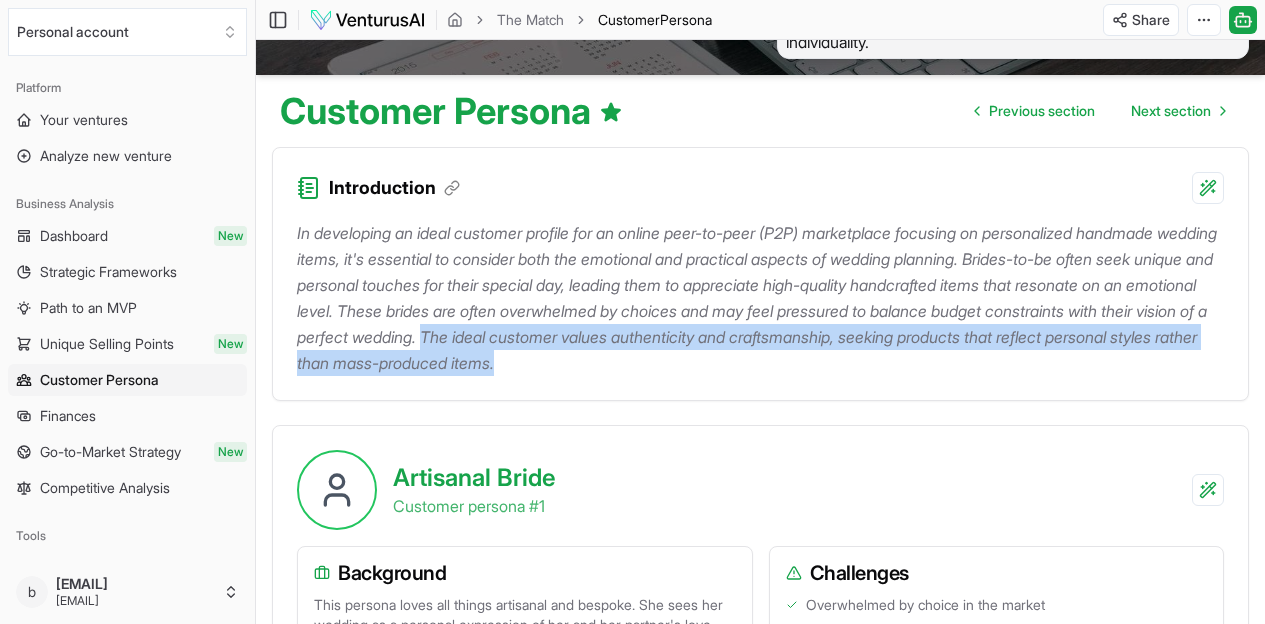 drag, startPoint x: 842, startPoint y: 371, endPoint x: 677, endPoint y: 353, distance: 165.97891 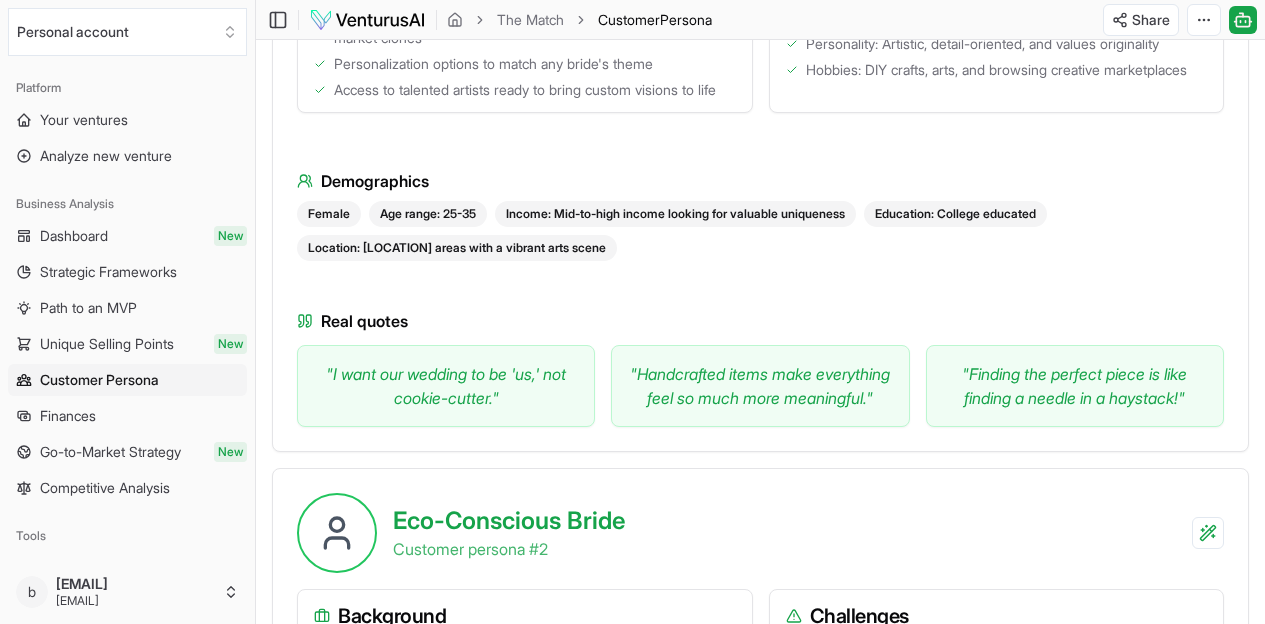 scroll, scrollTop: 1131, scrollLeft: 0, axis: vertical 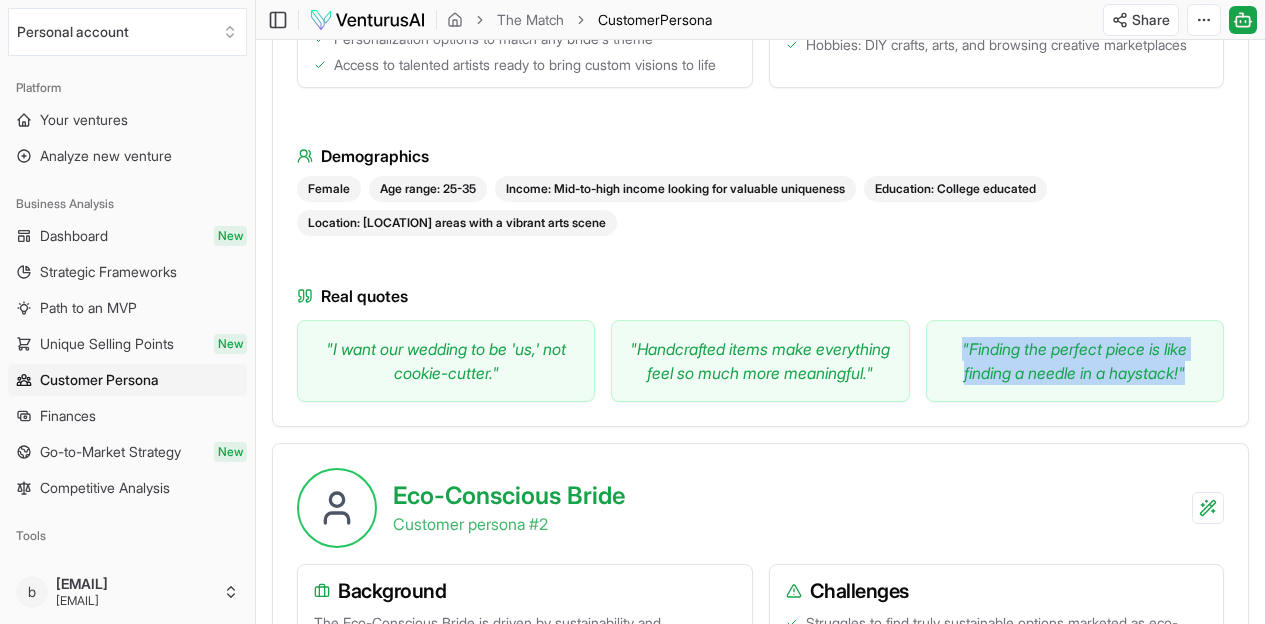 drag, startPoint x: 1200, startPoint y: 411, endPoint x: 943, endPoint y: 395, distance: 257.49756 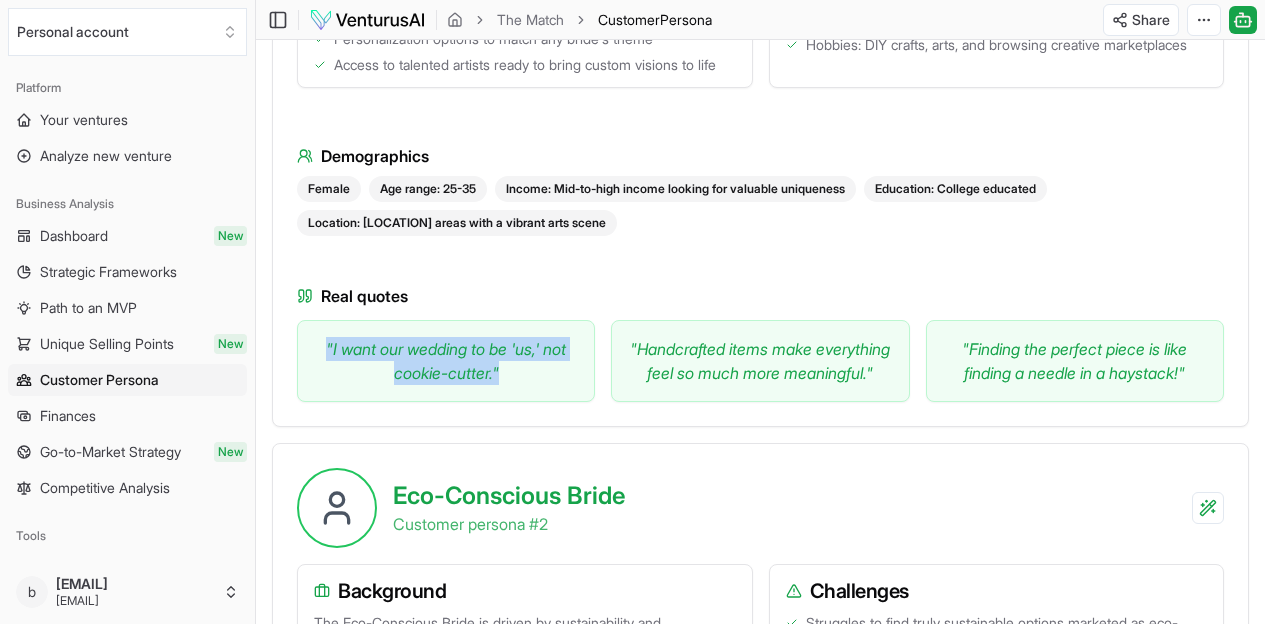 drag, startPoint x: 514, startPoint y: 416, endPoint x: 309, endPoint y: 382, distance: 207.80038 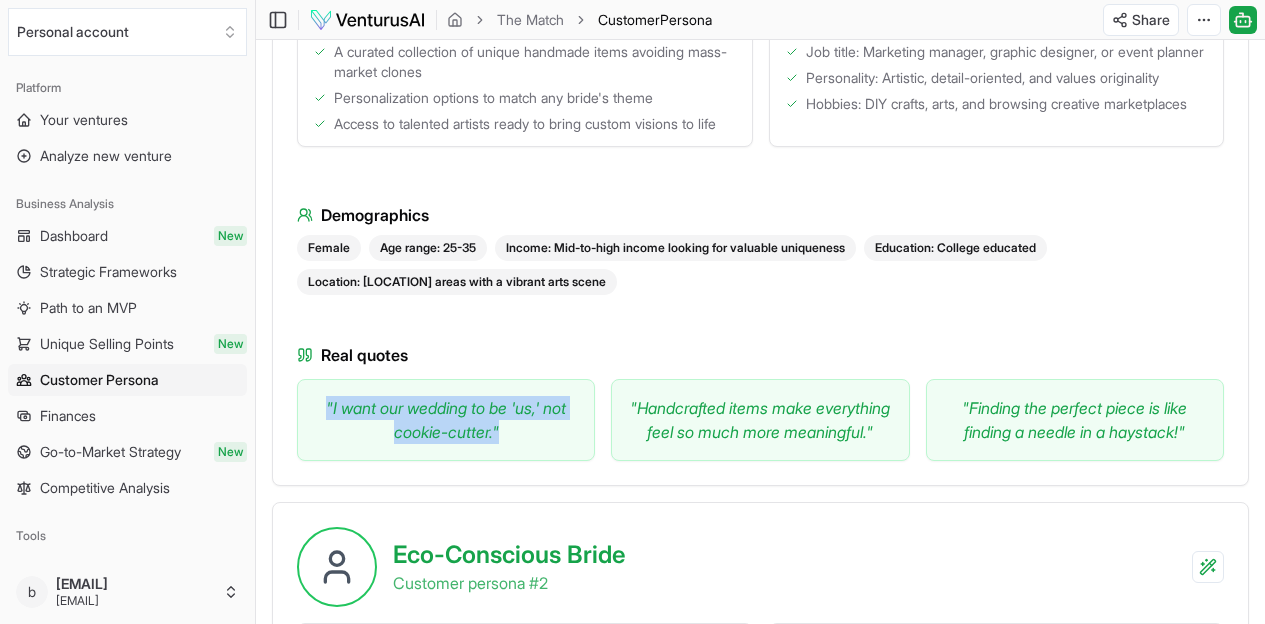 scroll, scrollTop: 1019, scrollLeft: 0, axis: vertical 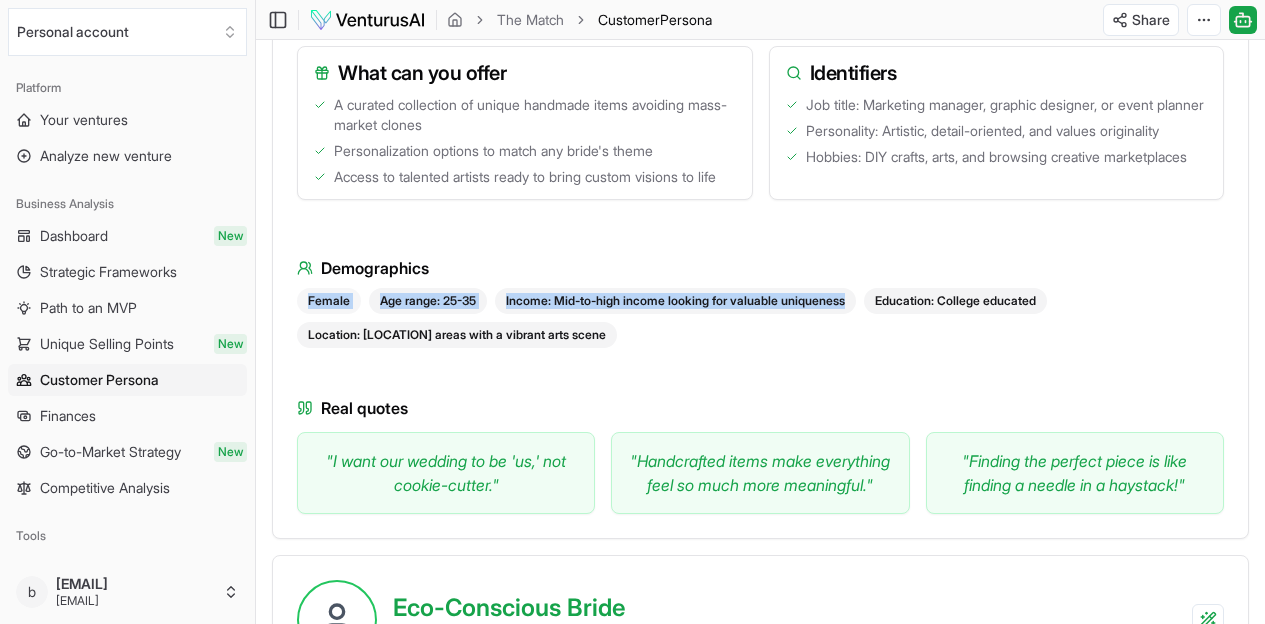 drag, startPoint x: 631, startPoint y: 377, endPoint x: 305, endPoint y: 325, distance: 330.1212 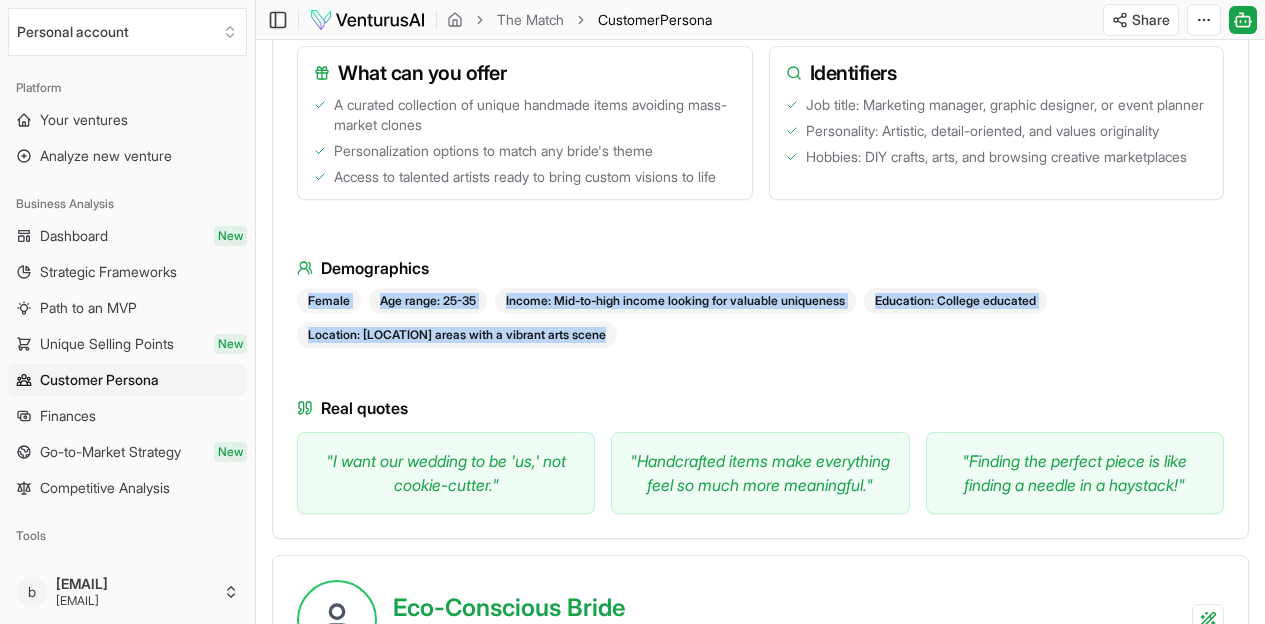 drag, startPoint x: 635, startPoint y: 397, endPoint x: 301, endPoint y: 327, distance: 341.2565 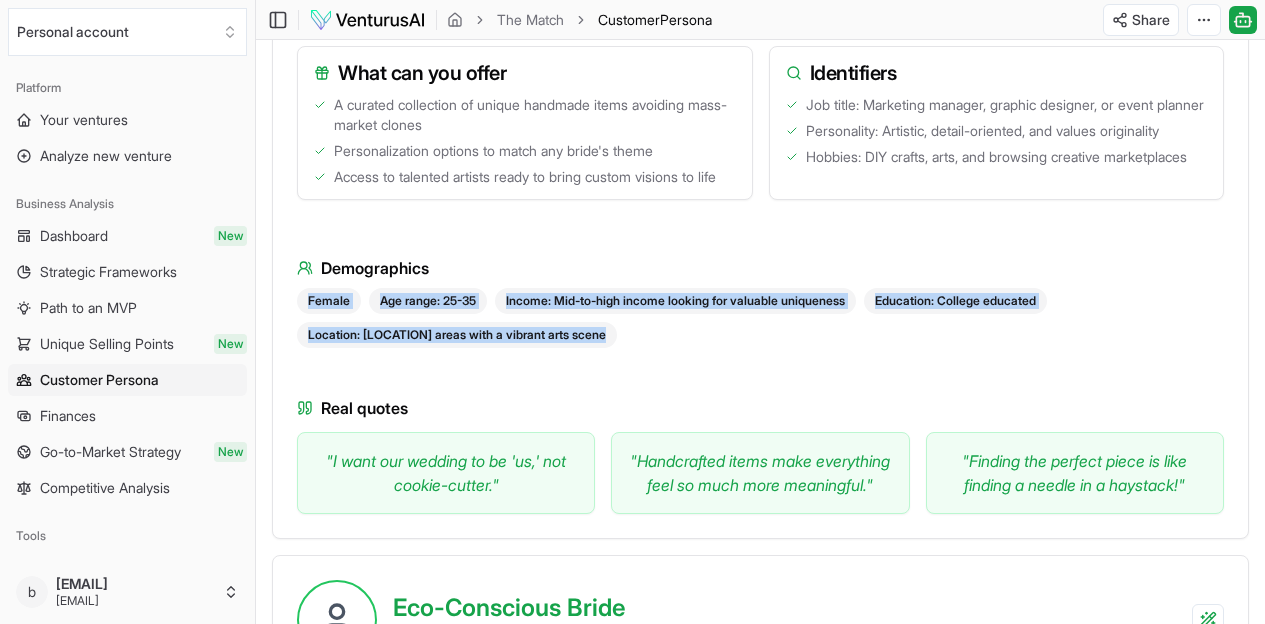 copy on "Female Age range: [AGE]-[AGE] Income: Mid-to-high income looking for valuable uniqueness Education: College educated Location: [LOCATION] areas with a vibrant arts scene" 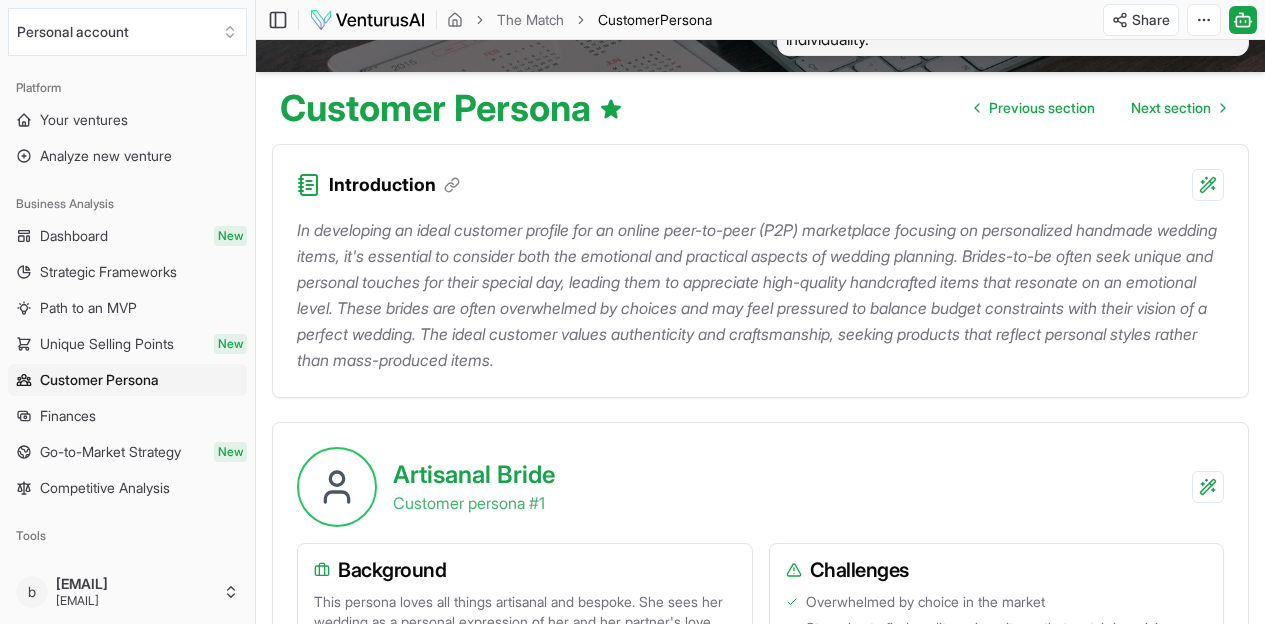 scroll, scrollTop: 0, scrollLeft: 0, axis: both 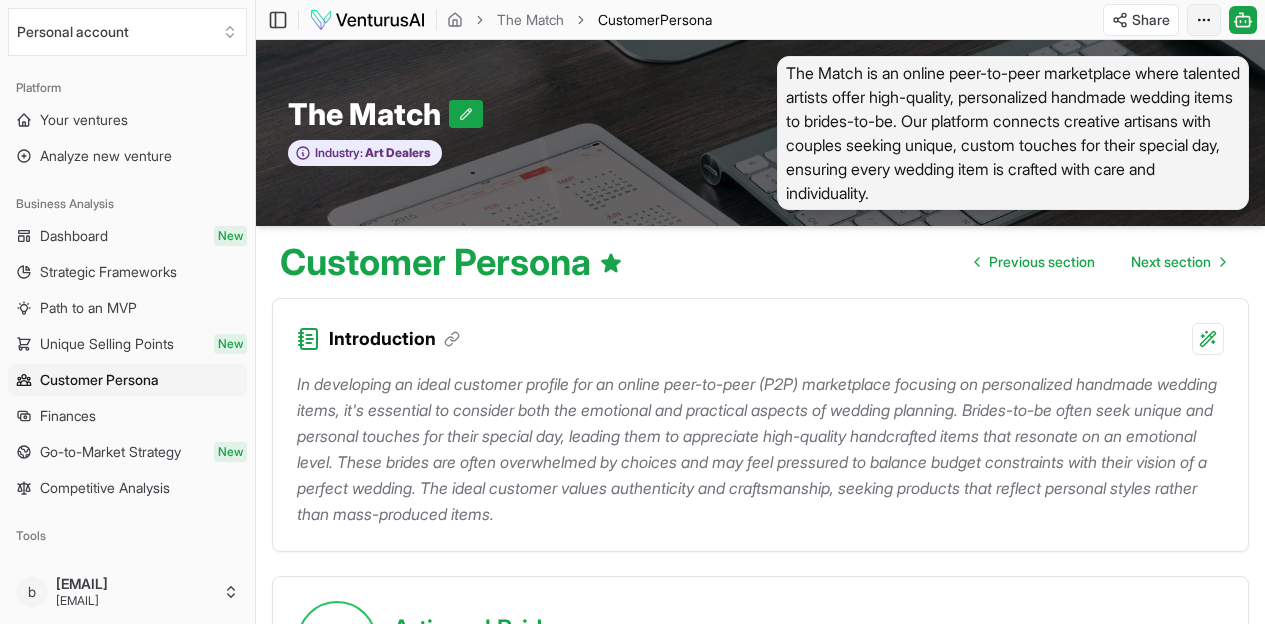 click on "We value your privacy We use cookies to enhance your browsing experience, serve personalized ads or content, and analyze our traffic. By clicking "Accept All", you consent to our use of cookies. Customize    Accept All Customize Consent Preferences   We use cookies to help you navigate efficiently and perform certain functions. You will find detailed information about all cookies under each consent category below. The cookies that are categorized as "Necessary" are stored on your browser as they are essential for enabling the basic functionalities of the site. ...  Show more Necessary Always Active Necessary cookies are required to enable the basic features of this site, such as providing secure log-in or adjusting your consent preferences. These cookies do not store any personally identifiable data. Cookie cookieyes-consent Duration 1 year Description Cookie __cf_bm Duration 1 hour Description This cookie, set by Cloudflare, is used to support Cloudflare Bot Management.  Cookie _cfuvid Duration session lidc" at bounding box center [632, 312] 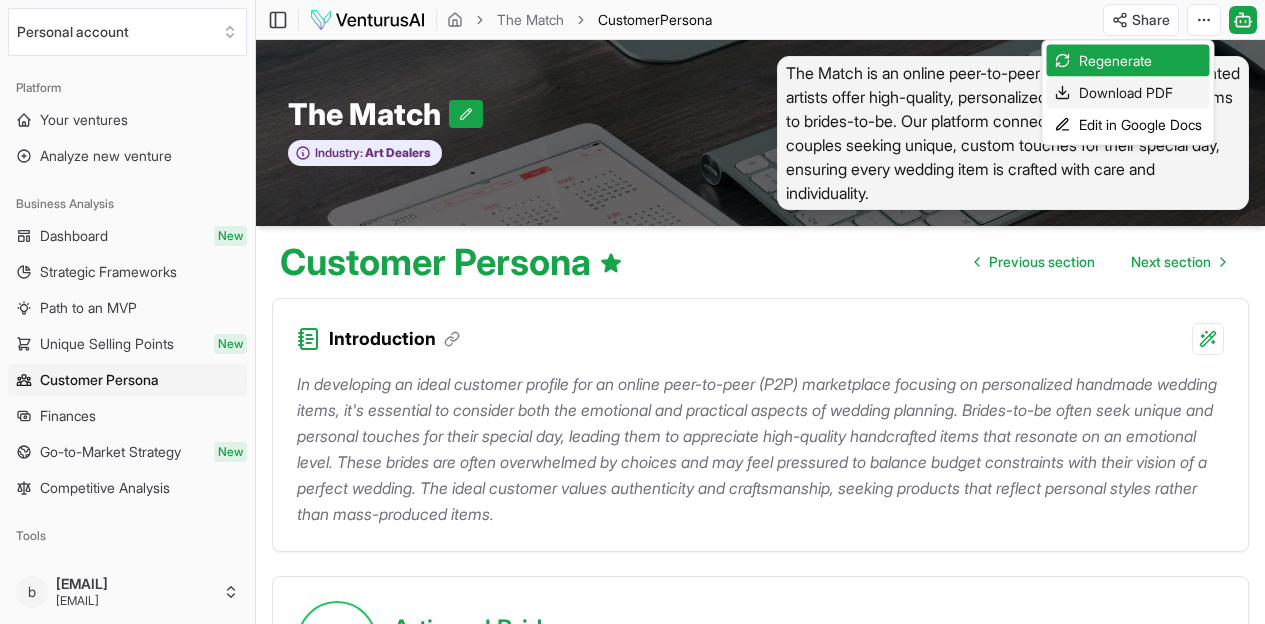 click on "Download PDF" at bounding box center [1128, 93] 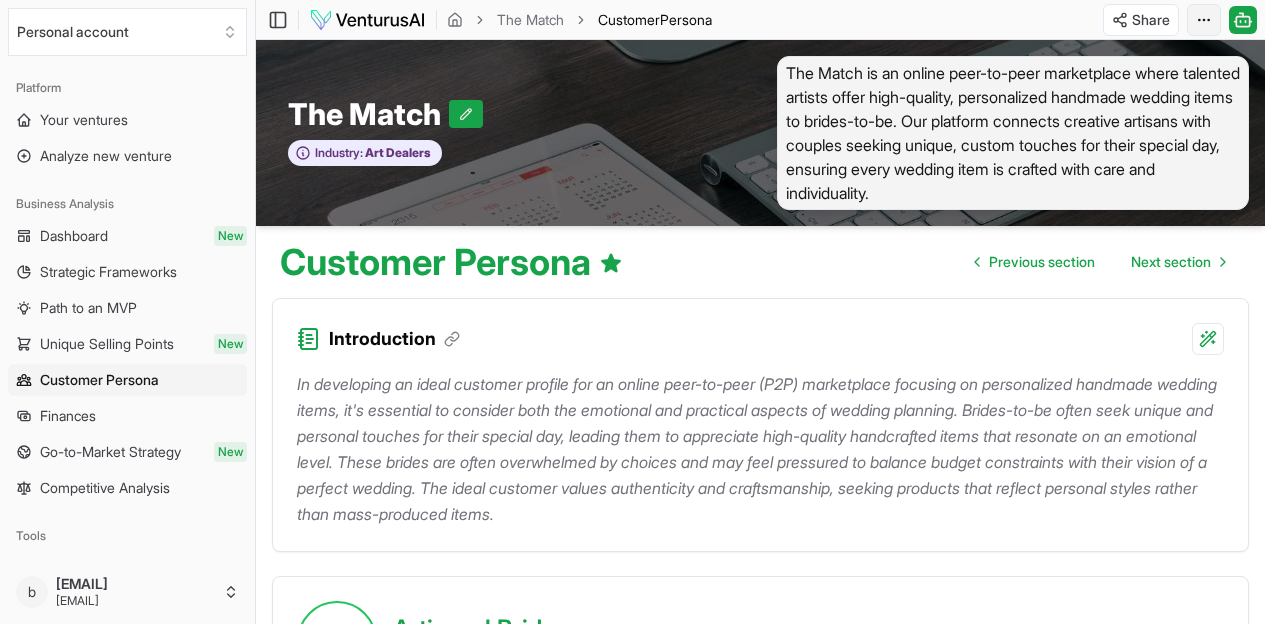 click on "We value your privacy We use cookies to enhance your browsing experience, serve personalized ads or content, and analyze our traffic. By clicking "Accept All", you consent to our use of cookies. Customize    Accept All Customize Consent Preferences   We use cookies to help you navigate efficiently and perform certain functions. You will find detailed information about all cookies under each consent category below. The cookies that are categorized as "Necessary" are stored on your browser as they are essential for enabling the basic functionalities of the site. ...  Show more Necessary Always Active Necessary cookies are required to enable the basic features of this site, such as providing secure log-in or adjusting your consent preferences. These cookies do not store any personally identifiable data. Cookie cookieyes-consent Duration 1 year Description Cookie __cf_bm Duration 1 hour Description This cookie, set by Cloudflare, is used to support Cloudflare Bot Management.  Cookie _cfuvid Duration session lidc" at bounding box center [632, 312] 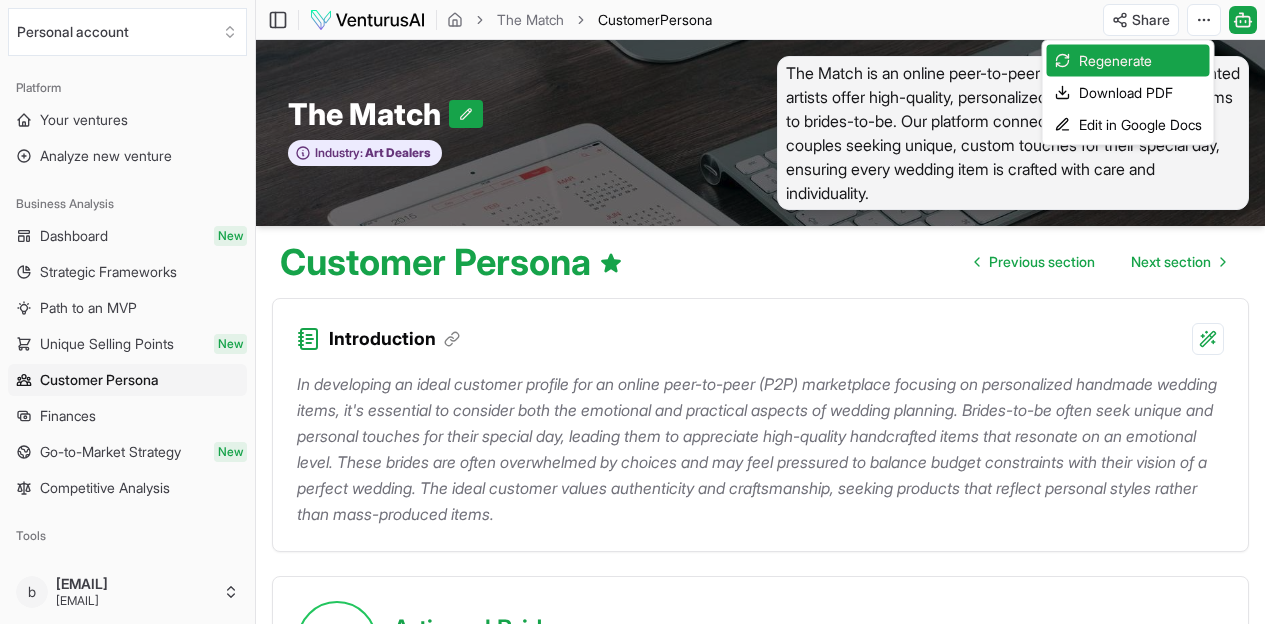 click on "We value your privacy We use cookies to enhance your browsing experience, serve personalized ads or content, and analyze our traffic. By clicking "Accept All", you consent to our use of cookies. Customize    Accept All Customize Consent Preferences   We use cookies to help you navigate efficiently and perform certain functions. You will find detailed information about all cookies under each consent category below. The cookies that are categorized as "Necessary" are stored on your browser as they are essential for enabling the basic functionalities of the site. ...  Show more Necessary Always Active Necessary cookies are required to enable the basic features of this site, such as providing secure log-in or adjusting your consent preferences. These cookies do not store any personally identifiable data. Cookie cookieyes-consent Duration 1 year Description Cookie __cf_bm Duration 1 hour Description This cookie, set by Cloudflare, is used to support Cloudflare Bot Management.  Cookie _cfuvid Duration session lidc" at bounding box center [632, 312] 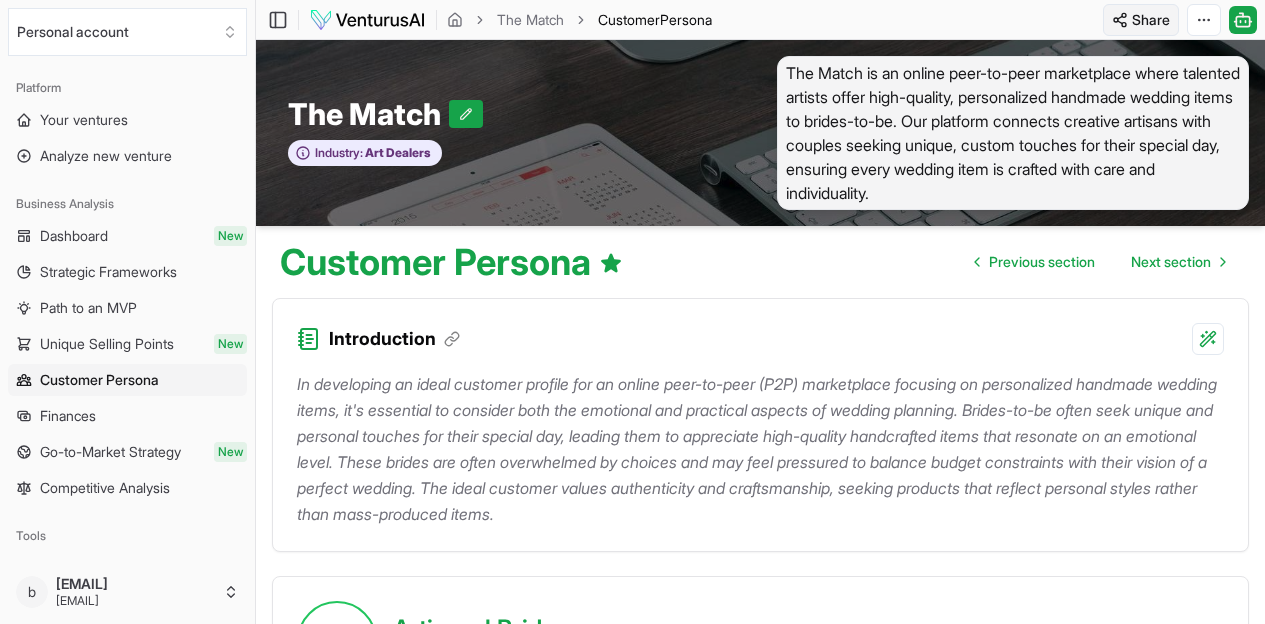 click on "We value your privacy We use cookies to enhance your browsing experience, serve personalized ads or content, and analyze our traffic. By clicking "Accept All", you consent to our use of cookies. Customize    Accept All Customize Consent Preferences   We use cookies to help you navigate efficiently and perform certain functions. You will find detailed information about all cookies under each consent category below. The cookies that are categorized as "Necessary" are stored on your browser as they are essential for enabling the basic functionalities of the site. ...  Show more Necessary Always Active Necessary cookies are required to enable the basic features of this site, such as providing secure log-in or adjusting your consent preferences. These cookies do not store any personally identifiable data. Cookie cookieyes-consent Duration 1 year Description Cookie __cf_bm Duration 1 hour Description This cookie, set by Cloudflare, is used to support Cloudflare Bot Management.  Cookie _cfuvid Duration session lidc" at bounding box center [632, 312] 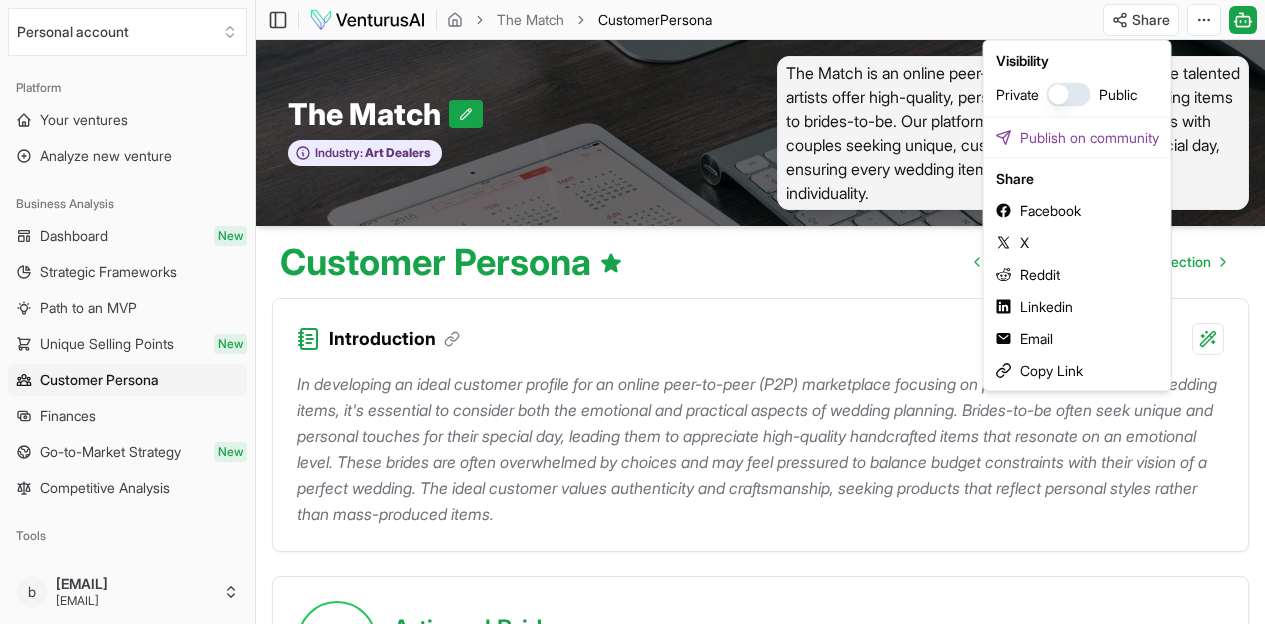 click at bounding box center [1069, 95] 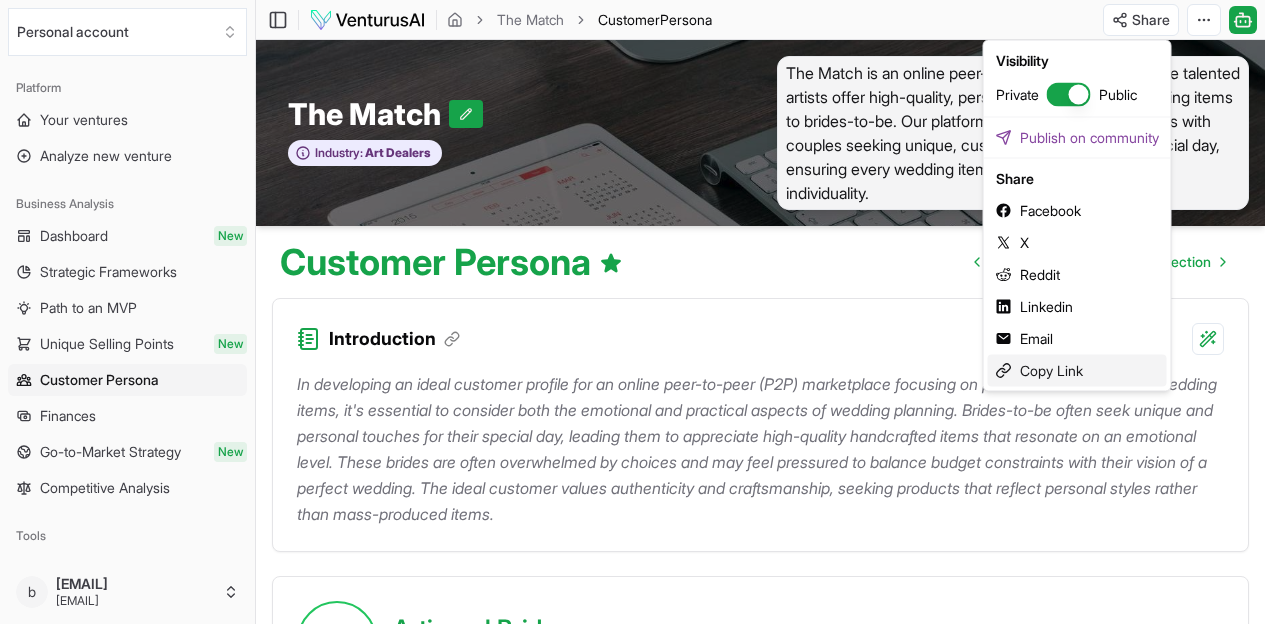 click on "Copy Link" at bounding box center (1077, 371) 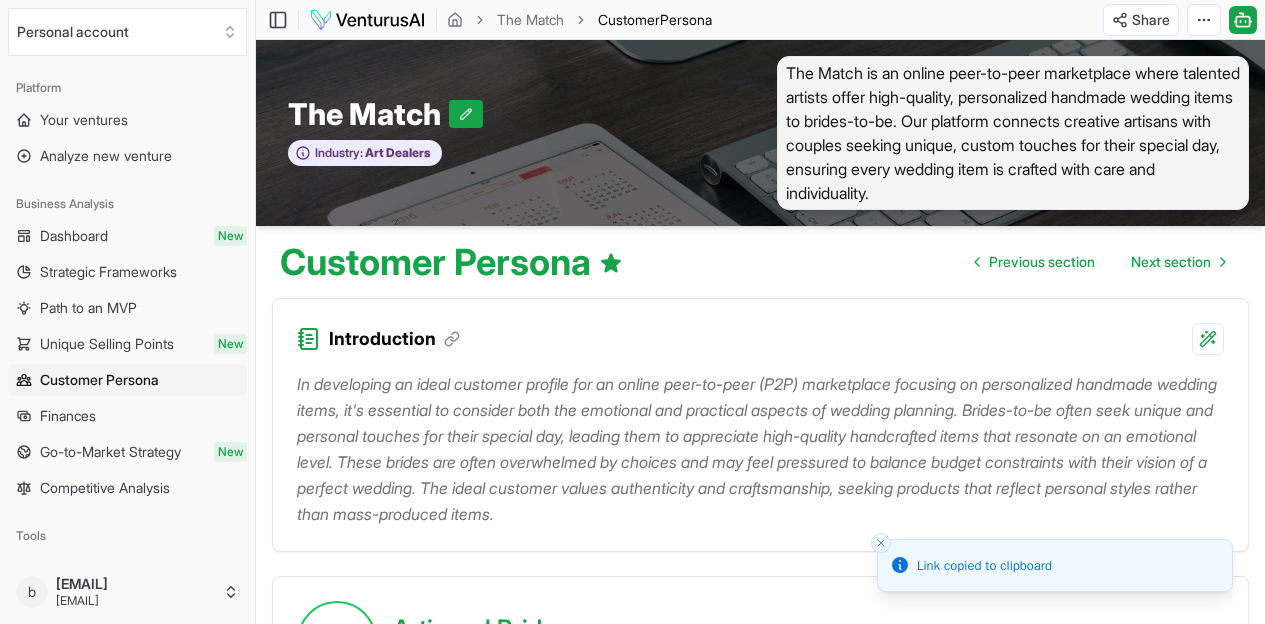 scroll, scrollTop: 8934, scrollLeft: 0, axis: vertical 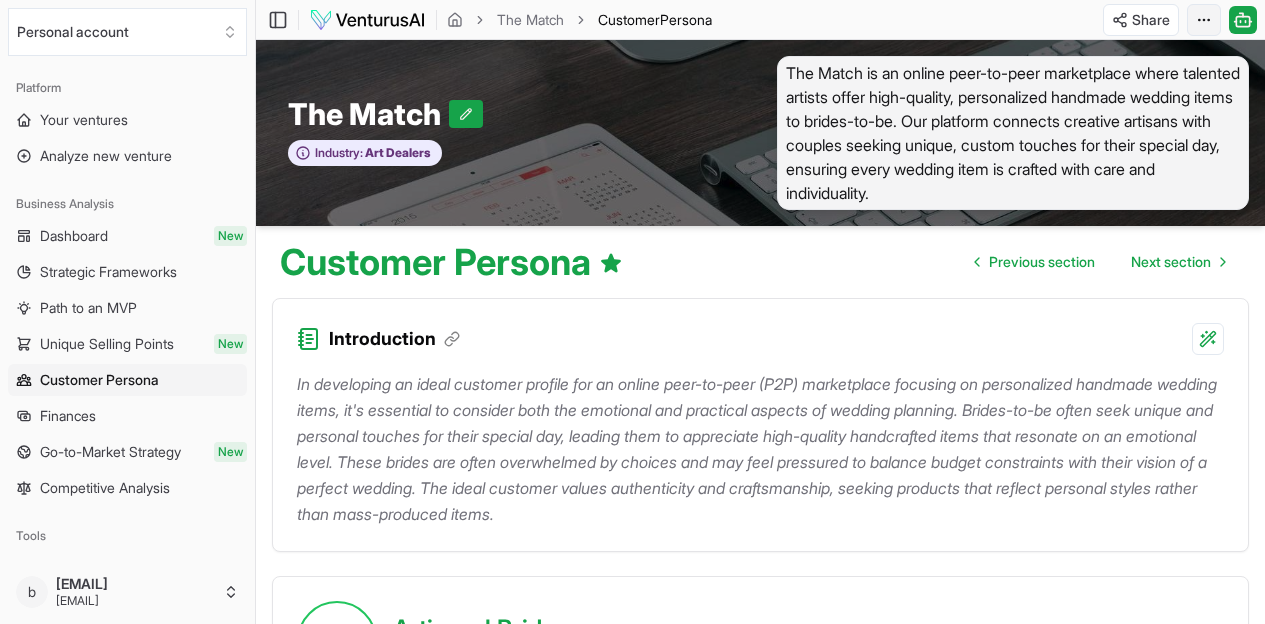 click on "We value your privacy We use cookies to enhance your browsing experience, serve personalized ads or content, and analyze our traffic. By clicking "Accept All", you consent to our use of cookies. Customize    Accept All Customize Consent Preferences   We use cookies to help you navigate efficiently and perform certain functions. You will find detailed information about all cookies under each consent category below. The cookies that are categorized as "Necessary" are stored on your browser as they are essential for enabling the basic functionalities of the site. ...  Show more Necessary Always Active Necessary cookies are required to enable the basic features of this site, such as providing secure log-in or adjusting your consent preferences. These cookies do not store any personally identifiable data. Cookie cookieyes-consent Duration 1 year Description Cookie __cf_bm Duration 1 hour Description This cookie, set by Cloudflare, is used to support Cloudflare Bot Management.  Cookie _cfuvid Duration session lidc" at bounding box center (632, 312) 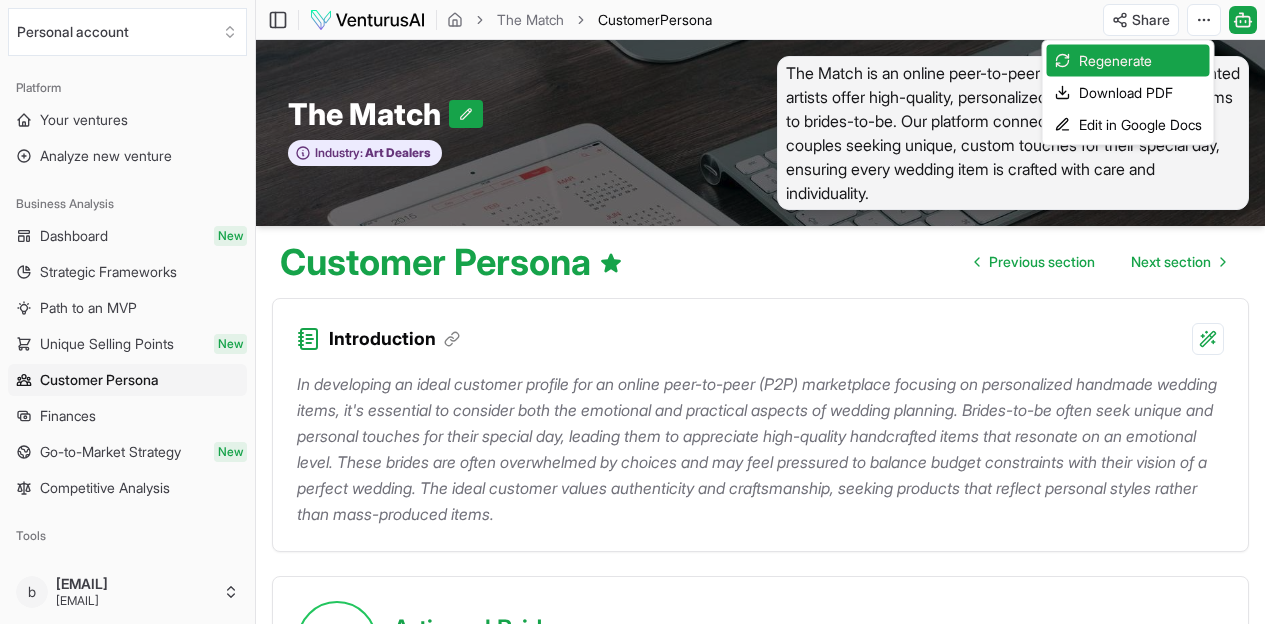 click on "We value your privacy We use cookies to enhance your browsing experience, serve personalized ads or content, and analyze our traffic. By clicking "Accept All", you consent to our use of cookies. Customize    Accept All Customize Consent Preferences   We use cookies to help you navigate efficiently and perform certain functions. You will find detailed information about all cookies under each consent category below. The cookies that are categorized as "Necessary" are stored on your browser as they are essential for enabling the basic functionalities of the site. ...  Show more Necessary Always Active Necessary cookies are required to enable the basic features of this site, such as providing secure log-in or adjusting your consent preferences. These cookies do not store any personally identifiable data. Cookie cookieyes-consent Duration 1 year Description Cookie __cf_bm Duration 1 hour Description This cookie, set by Cloudflare, is used to support Cloudflare Bot Management.  Cookie _cfuvid Duration session lidc" at bounding box center (632, 312) 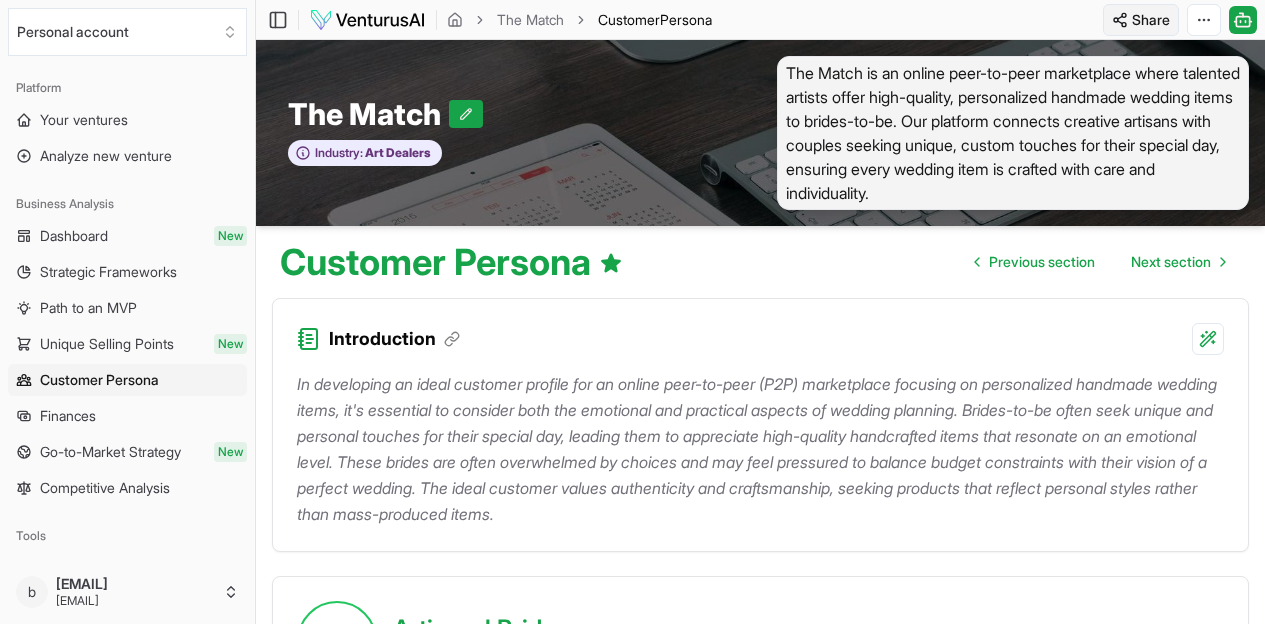 click on "We value your privacy We use cookies to enhance your browsing experience, serve personalized ads or content, and analyze our traffic. By clicking "Accept All", you consent to our use of cookies. Customize    Accept All Customize Consent Preferences   We use cookies to help you navigate efficiently and perform certain functions. You will find detailed information about all cookies under each consent category below. The cookies that are categorized as "Necessary" are stored on your browser as they are essential for enabling the basic functionalities of the site. ...  Show more Necessary Always Active Necessary cookies are required to enable the basic features of this site, such as providing secure log-in or adjusting your consent preferences. These cookies do not store any personally identifiable data. Cookie cookieyes-consent Duration 1 year Description Cookie __cf_bm Duration 1 hour Description This cookie, set by Cloudflare, is used to support Cloudflare Bot Management.  Cookie _cfuvid Duration session lidc" at bounding box center [632, 312] 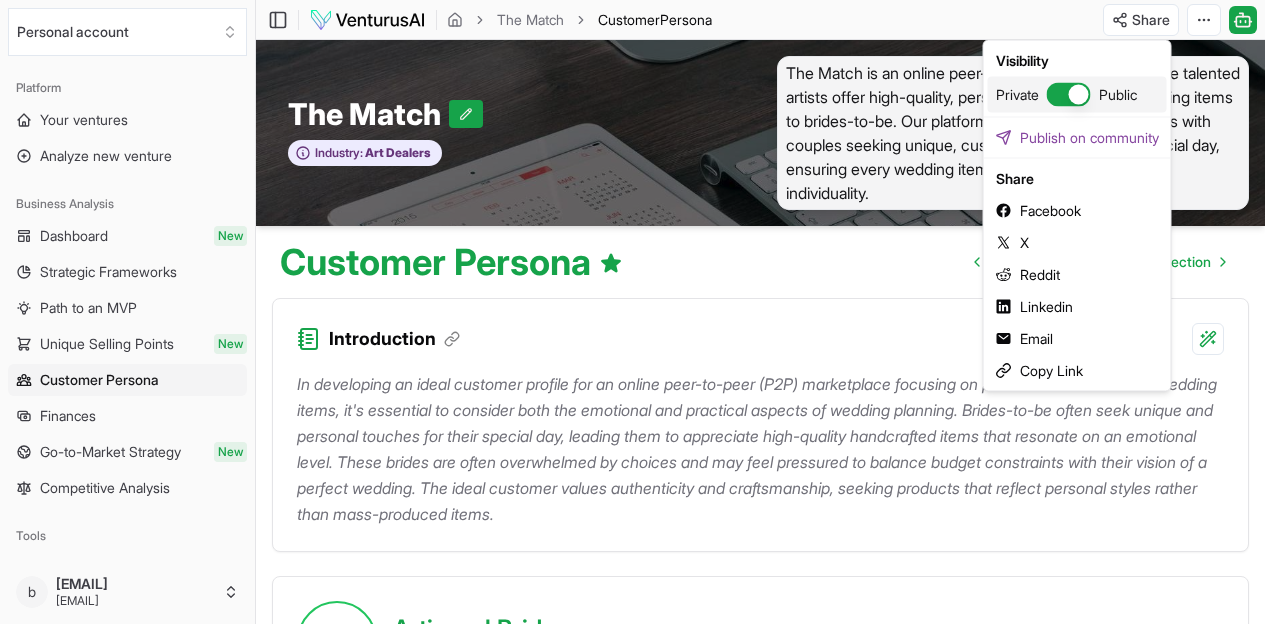 click at bounding box center [1069, 95] 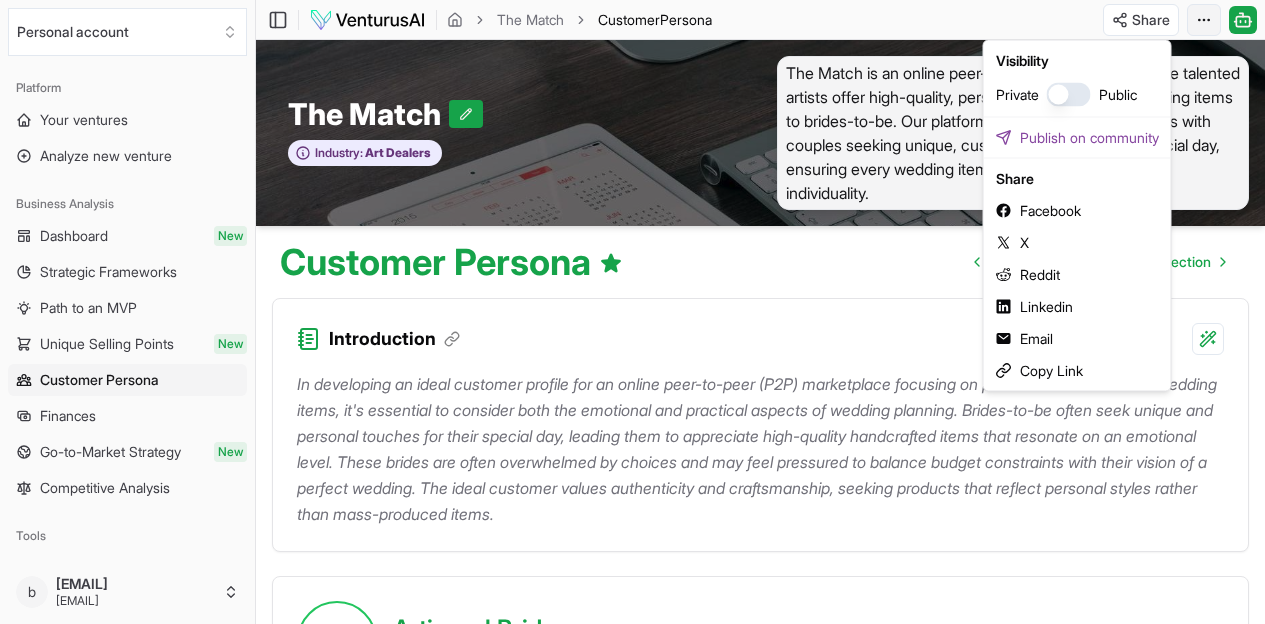 click on "We value your privacy We use cookies to enhance your browsing experience, serve personalized ads or content, and analyze our traffic. By clicking "Accept All", you consent to our use of cookies. Customize    Accept All Customize Consent Preferences   We use cookies to help you navigate efficiently and perform certain functions. You will find detailed information about all cookies under each consent category below. The cookies that are categorized as "Necessary" are stored on your browser as they are essential for enabling the basic functionalities of the site. ...  Show more Necessary Always Active Necessary cookies are required to enable the basic features of this site, such as providing secure log-in or adjusting your consent preferences. These cookies do not store any personally identifiable data. Cookie cookieyes-consent Duration 1 year Description Cookie __cf_bm Duration 1 hour Description This cookie, set by Cloudflare, is used to support Cloudflare Bot Management.  Cookie _cfuvid Duration session lidc" at bounding box center (632, 312) 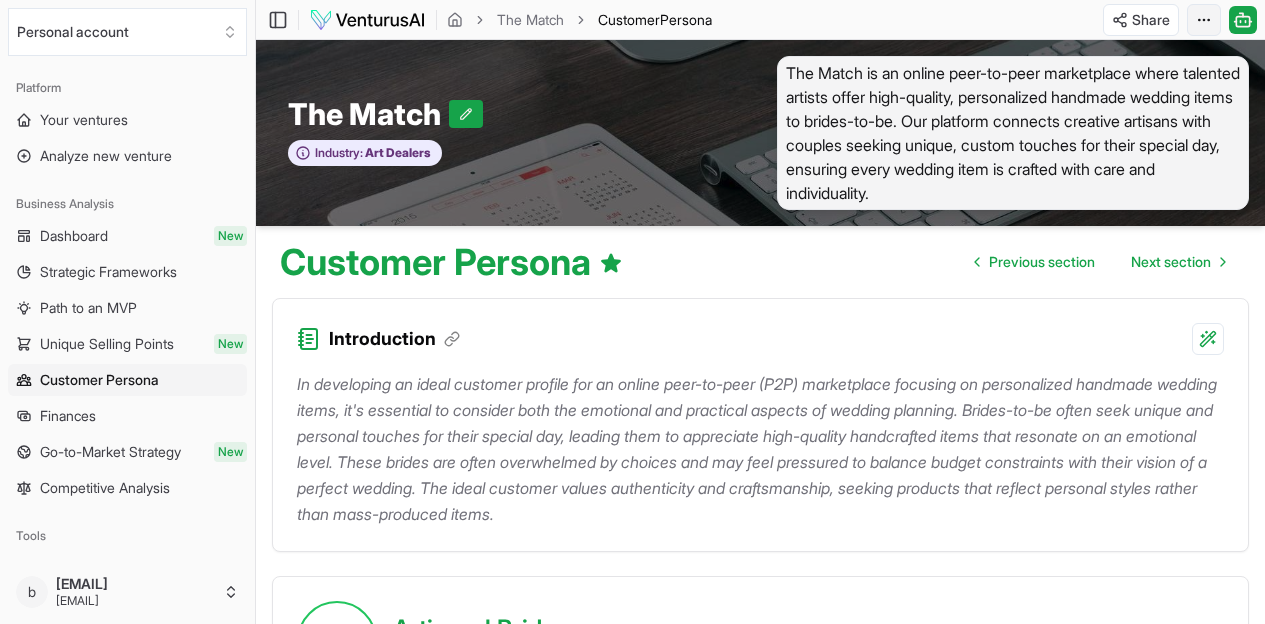click on "We value your privacy We use cookies to enhance your browsing experience, serve personalized ads or content, and analyze our traffic. By clicking "Accept All", you consent to our use of cookies. Customize    Accept All Customize Consent Preferences   We use cookies to help you navigate efficiently and perform certain functions. You will find detailed information about all cookies under each consent category below. The cookies that are categorized as "Necessary" are stored on your browser as they are essential for enabling the basic functionalities of the site. ...  Show more Necessary Always Active Necessary cookies are required to enable the basic features of this site, such as providing secure log-in or adjusting your consent preferences. These cookies do not store any personally identifiable data. Cookie cookieyes-consent Duration 1 year Description Cookie __cf_bm Duration 1 hour Description This cookie, set by Cloudflare, is used to support Cloudflare Bot Management.  Cookie _cfuvid Duration session lidc" at bounding box center [632, 312] 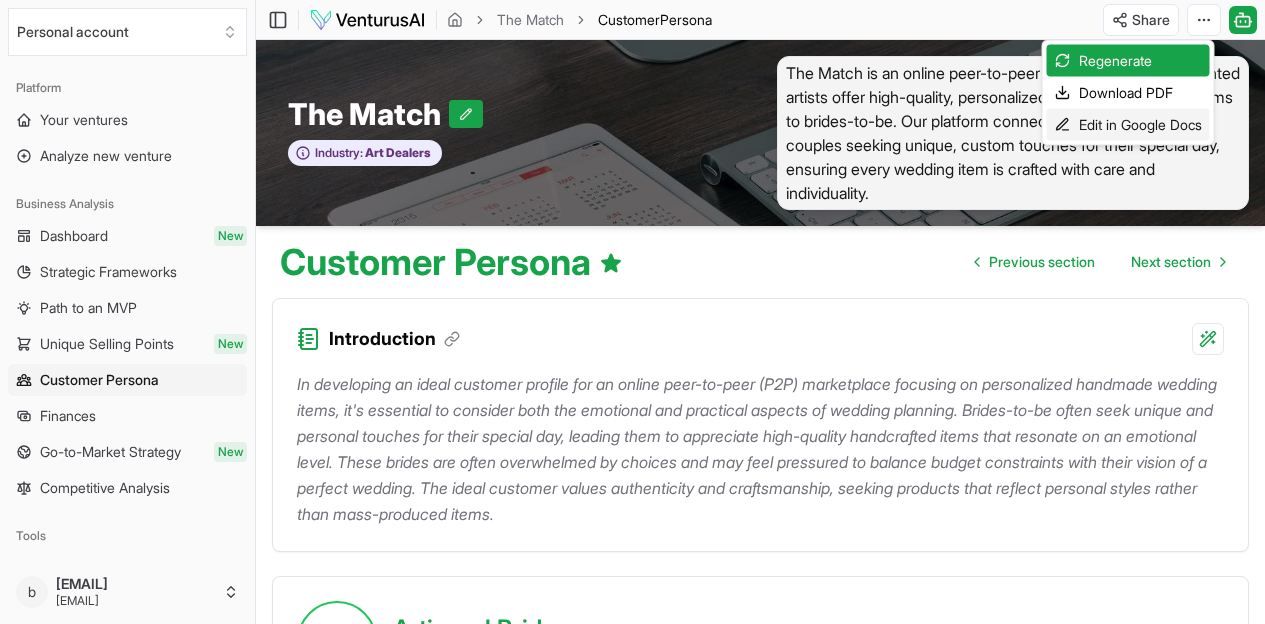 click on "Edit in Google Docs" at bounding box center [1128, 125] 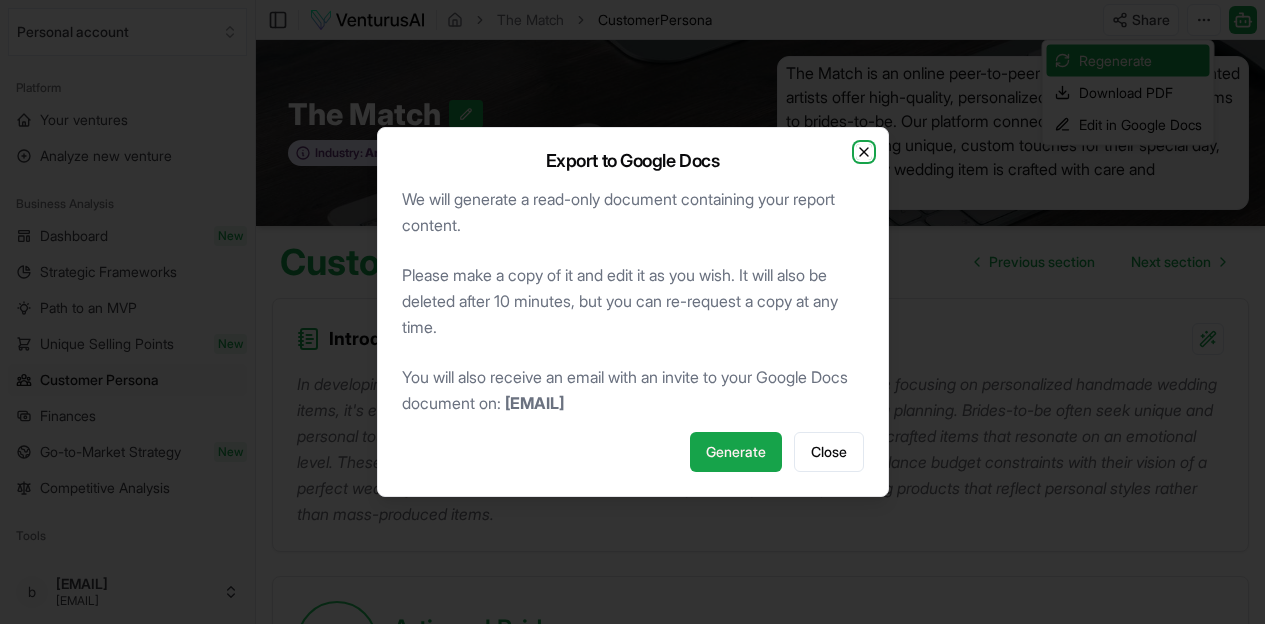 click 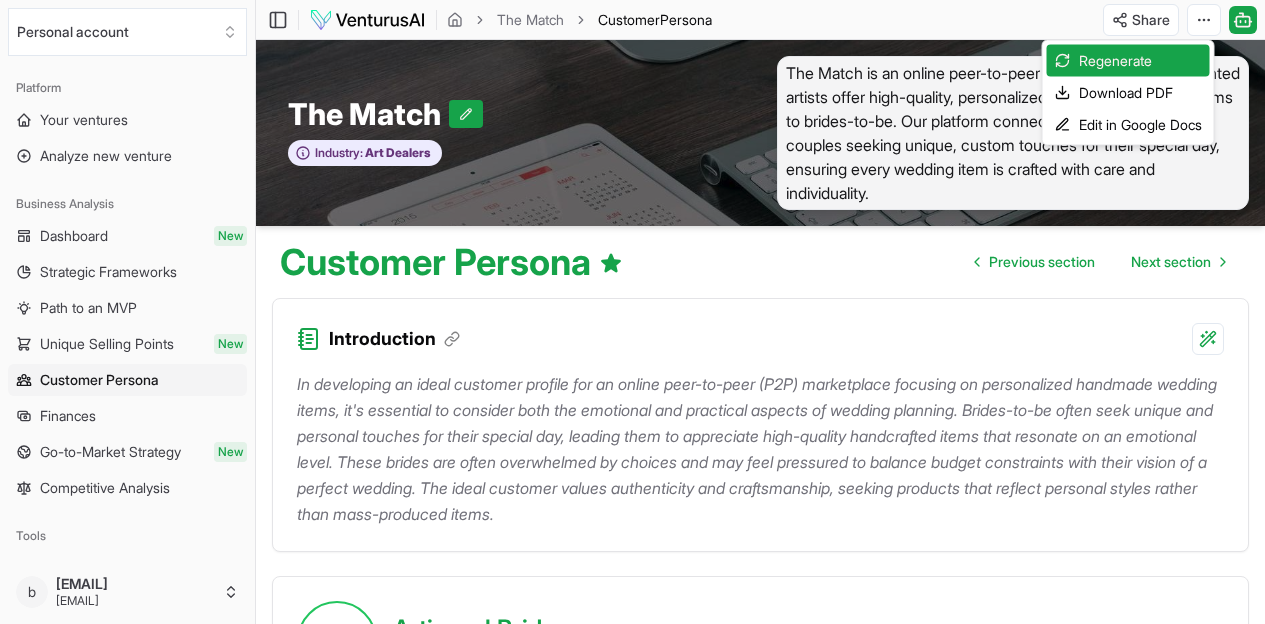click on "We value your privacy We use cookies to enhance your browsing experience, serve personalized ads or content, and analyze our traffic. By clicking "Accept All", you consent to our use of cookies. Customize    Accept All Customize Consent Preferences   We use cookies to help you navigate efficiently and perform certain functions. You will find detailed information about all cookies under each consent category below. The cookies that are categorized as "Necessary" are stored on your browser as they are essential for enabling the basic functionalities of the site. ...  Show more Necessary Always Active Necessary cookies are required to enable the basic features of this site, such as providing secure log-in or adjusting your consent preferences. These cookies do not store any personally identifiable data. Cookie cookieyes-consent Duration 1 year Description Cookie __cf_bm Duration 1 hour Description This cookie, set by Cloudflare, is used to support Cloudflare Bot Management.  Cookie _cfuvid Duration session lidc" at bounding box center [632, 312] 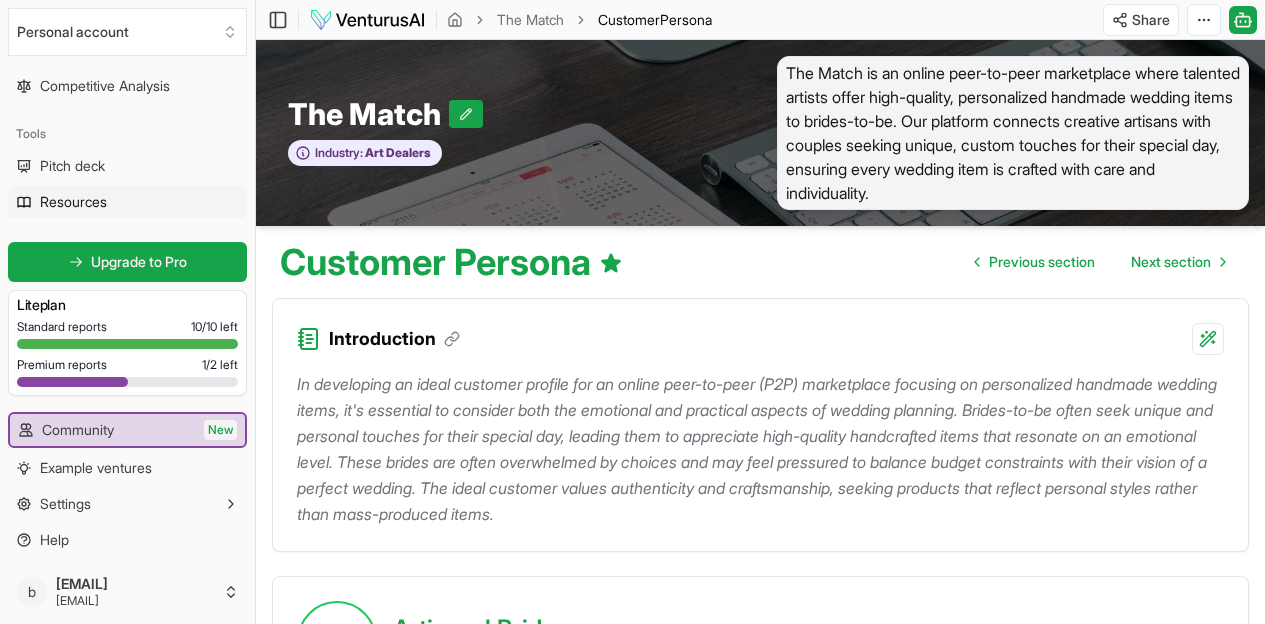 scroll, scrollTop: 402, scrollLeft: 0, axis: vertical 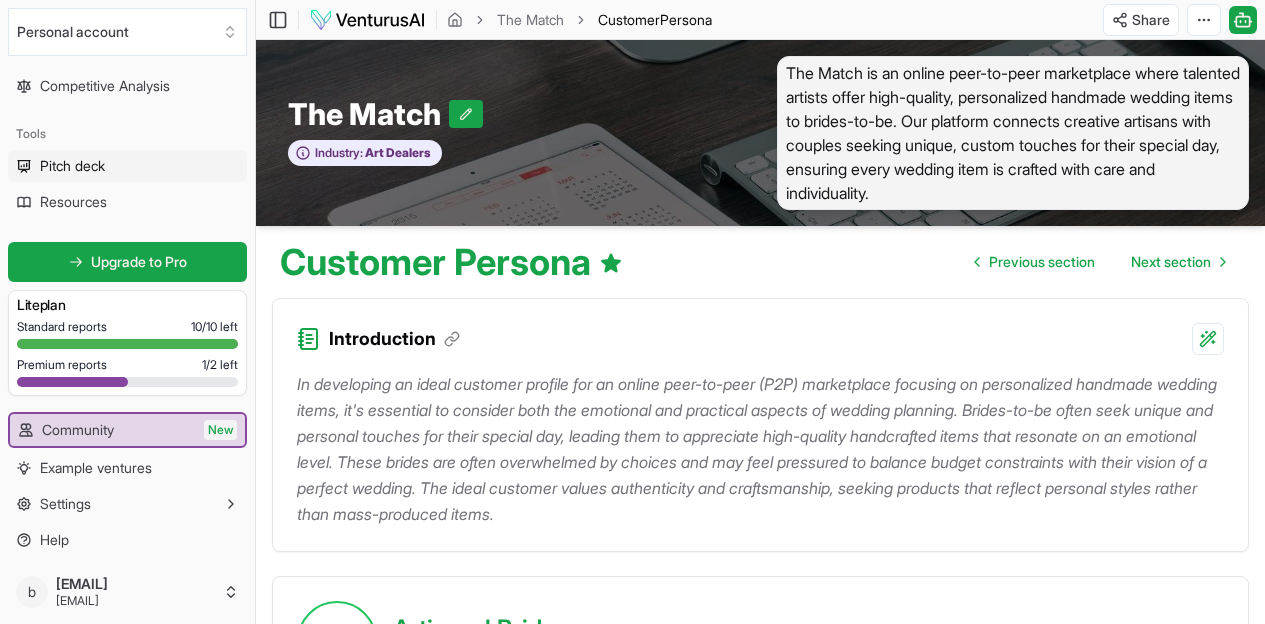 click on "Pitch deck" at bounding box center [127, 166] 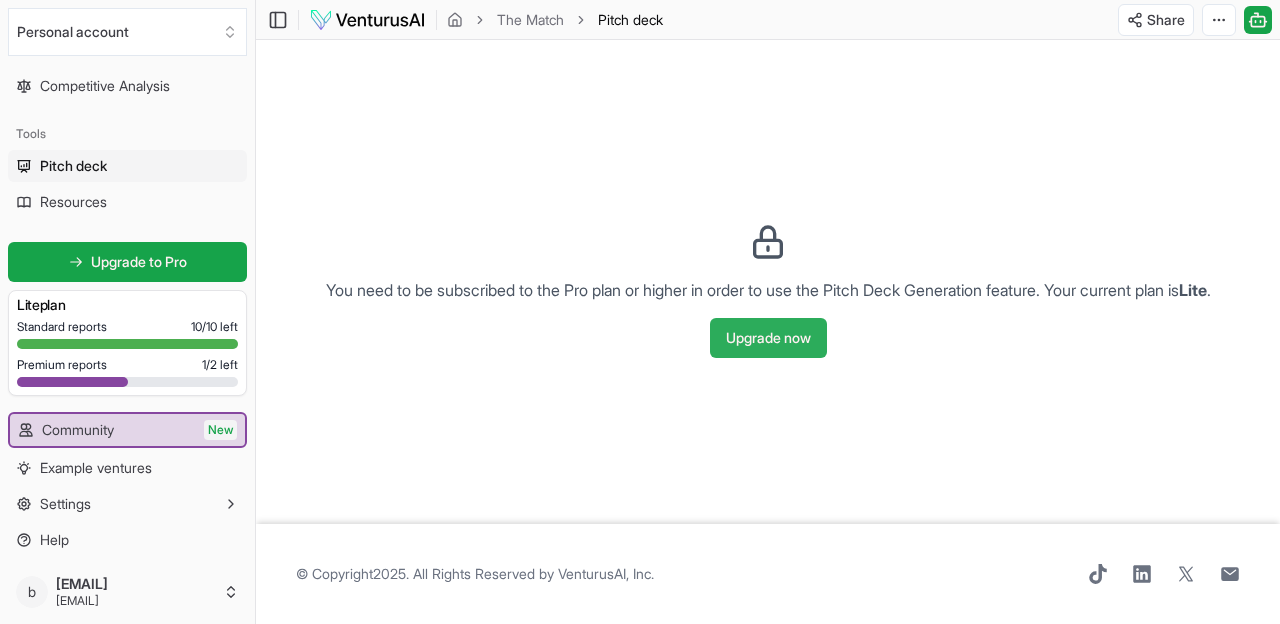 click on "Upgrade now" at bounding box center [768, 338] 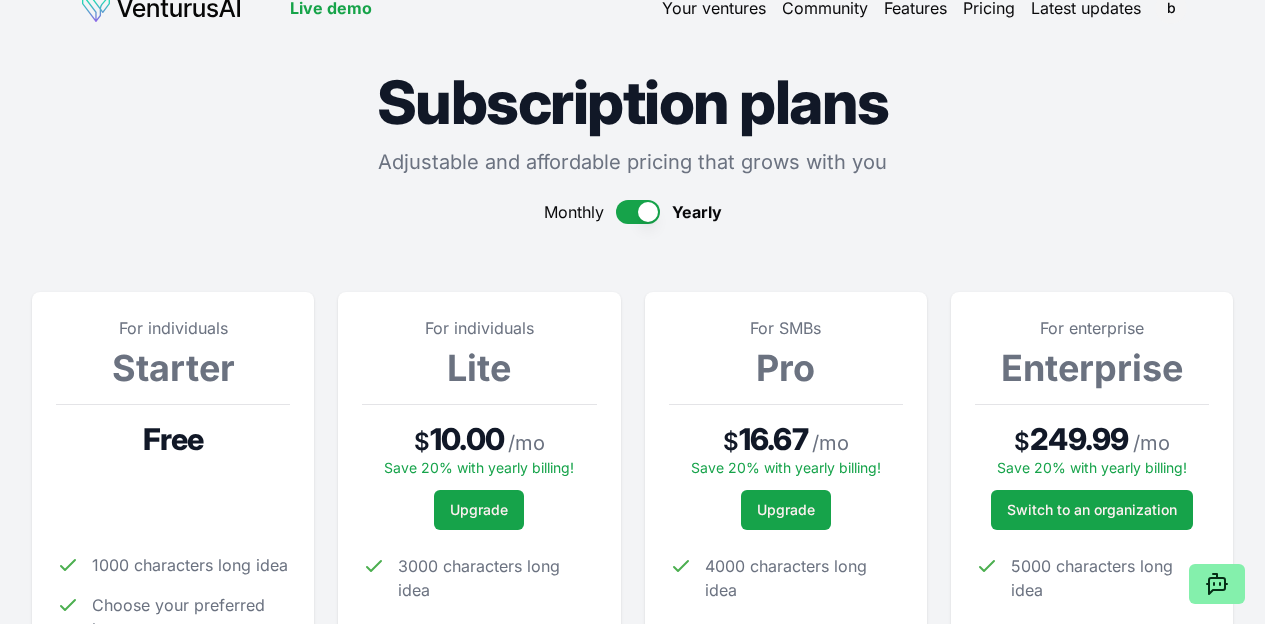 scroll, scrollTop: 191, scrollLeft: 0, axis: vertical 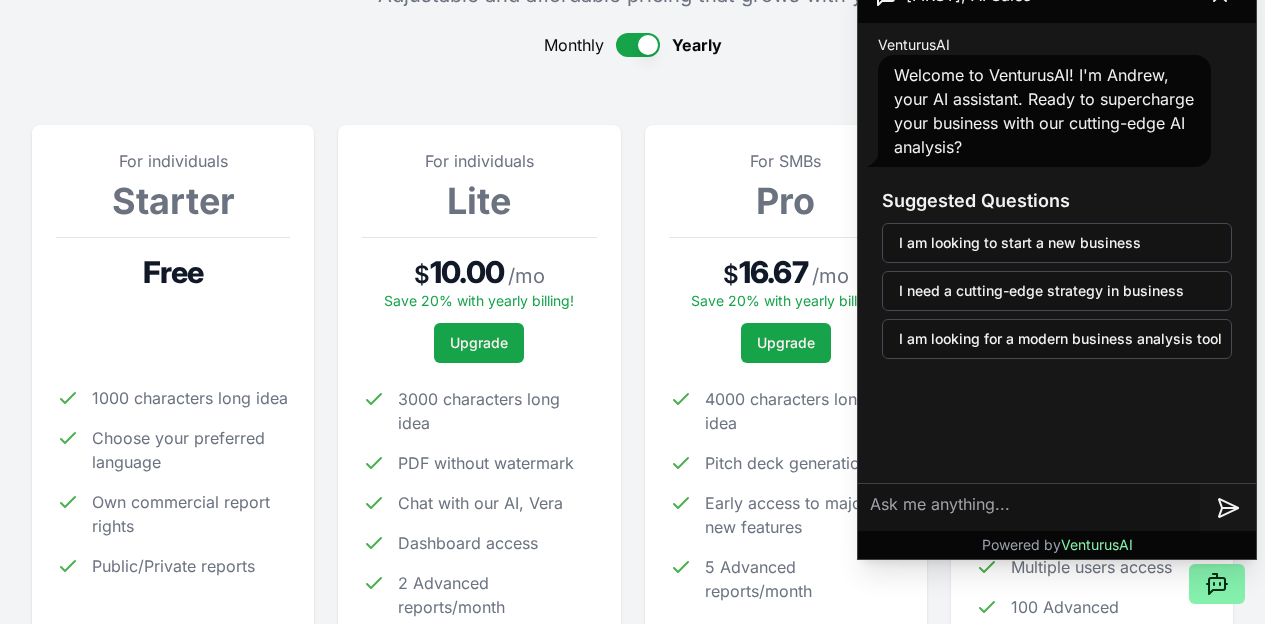 click on "Upgrade" at bounding box center (786, 343) 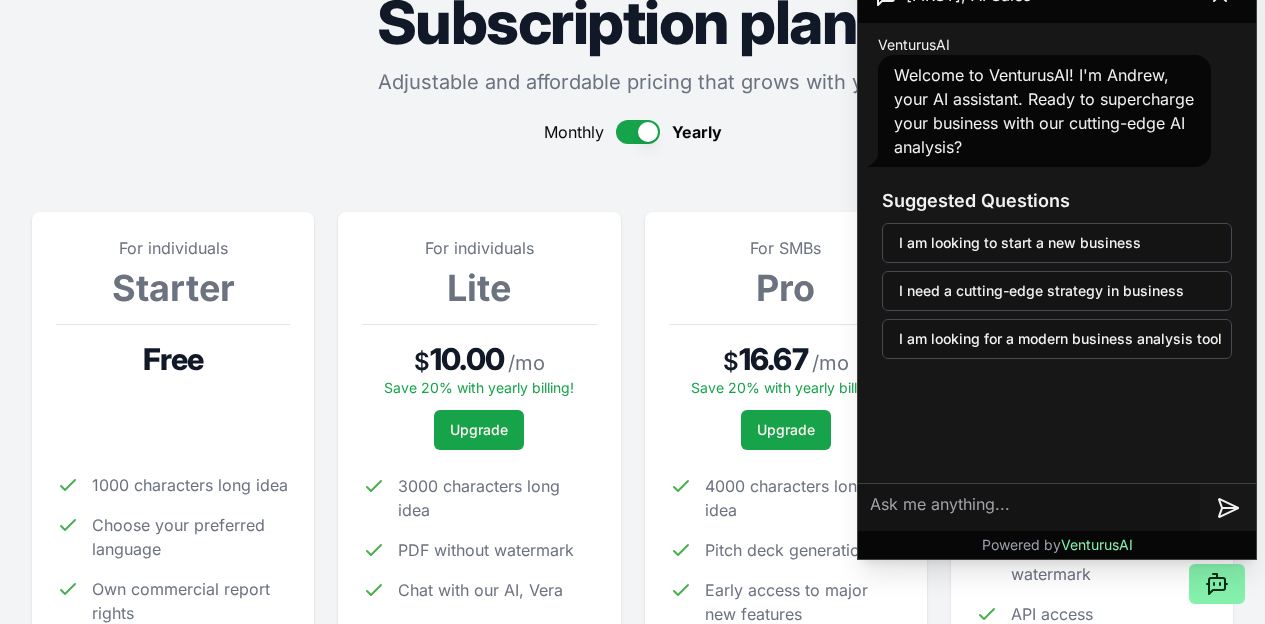 scroll, scrollTop: 103, scrollLeft: 0, axis: vertical 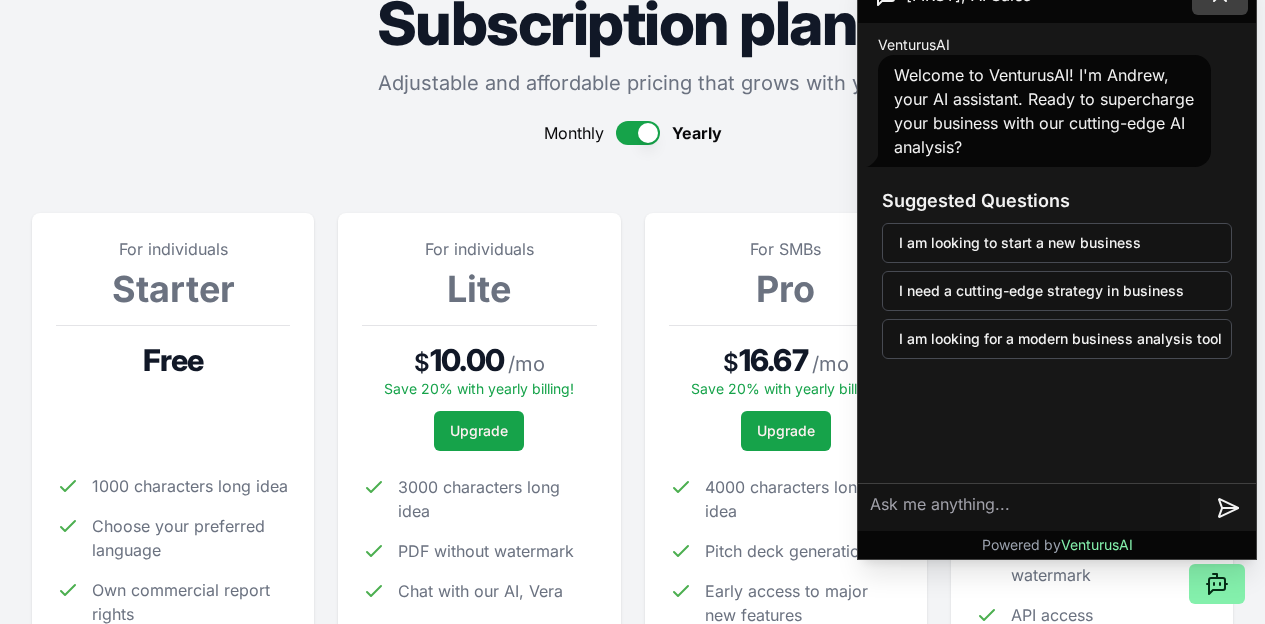 click 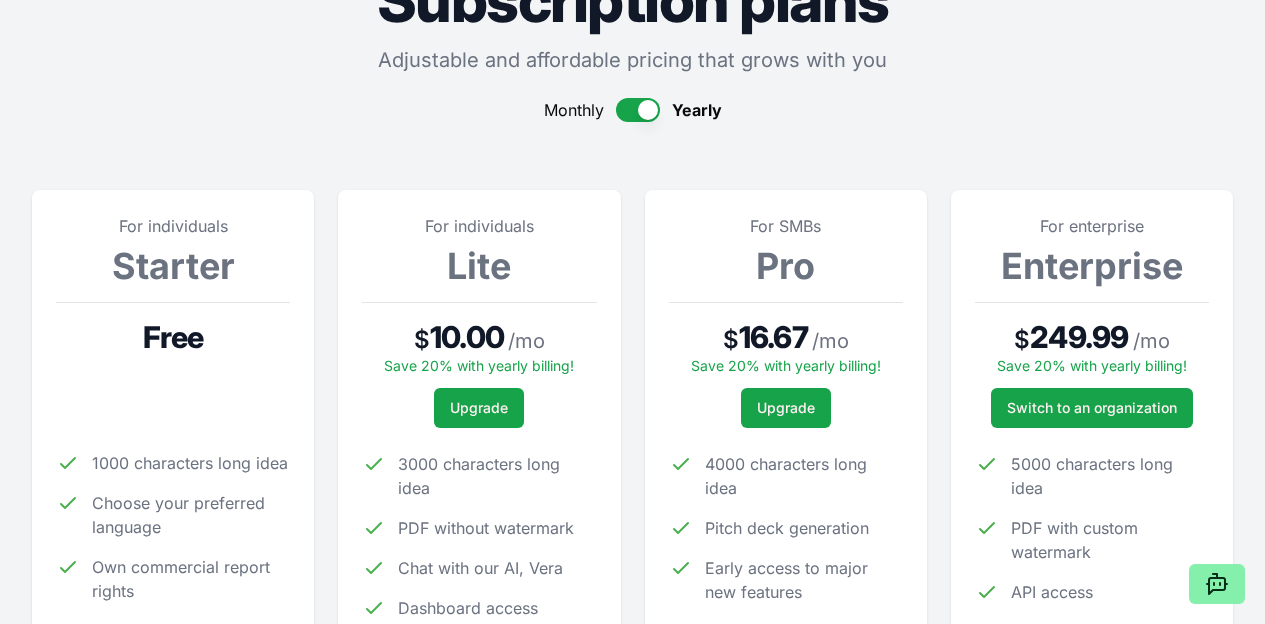 scroll, scrollTop: 361, scrollLeft: 0, axis: vertical 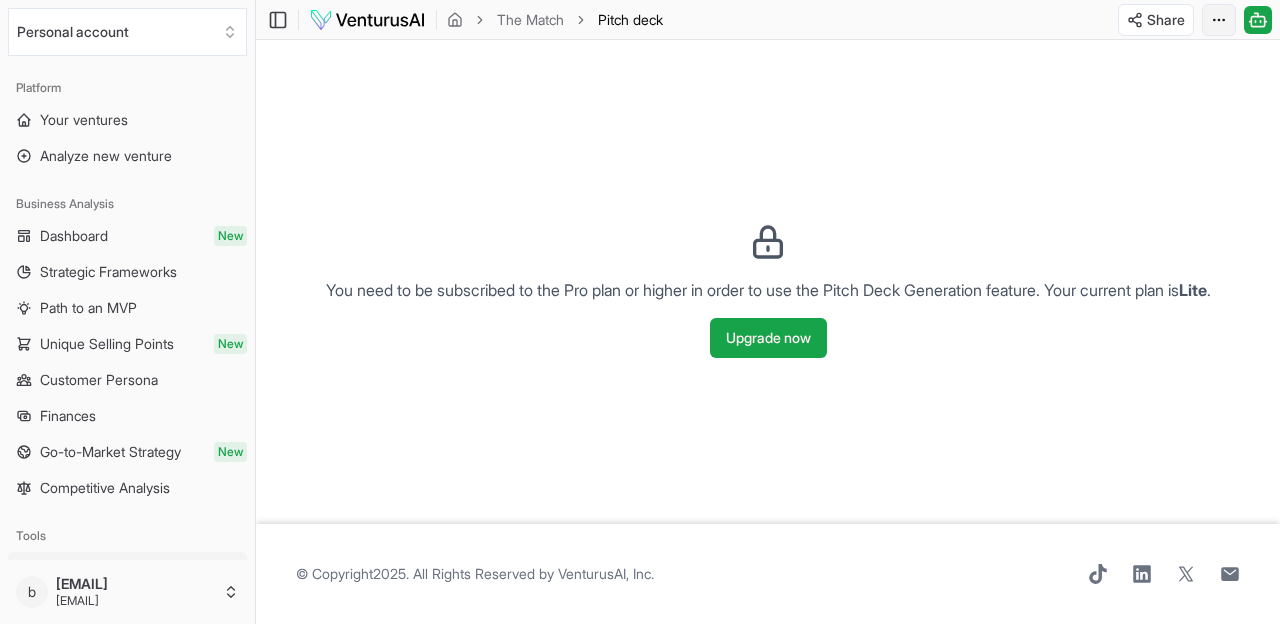click on "We value your privacy We use cookies to enhance your browsing experience, serve personalized ads or content, and analyze our traffic. By clicking "Accept All", you consent to our use of cookies. Customize    Accept All Customize Consent Preferences   We use cookies to help you navigate efficiently and perform certain functions. You will find detailed information about all cookies under each consent category below. The cookies that are categorized as "Necessary" are stored on your browser as they are essential for enabling the basic functionalities of the site. ...  Show more Necessary Always Active Necessary cookies are required to enable the basic features of this site, such as providing secure log-in or adjusting your consent preferences. These cookies do not store any personally identifiable data. Cookie cookieyes-consent Duration 1 year Description Cookie __cf_bm Duration 1 hour Description This cookie, set by Cloudflare, is used to support Cloudflare Bot Management.  Cookie _cfuvid Duration session lidc" at bounding box center (640, 312) 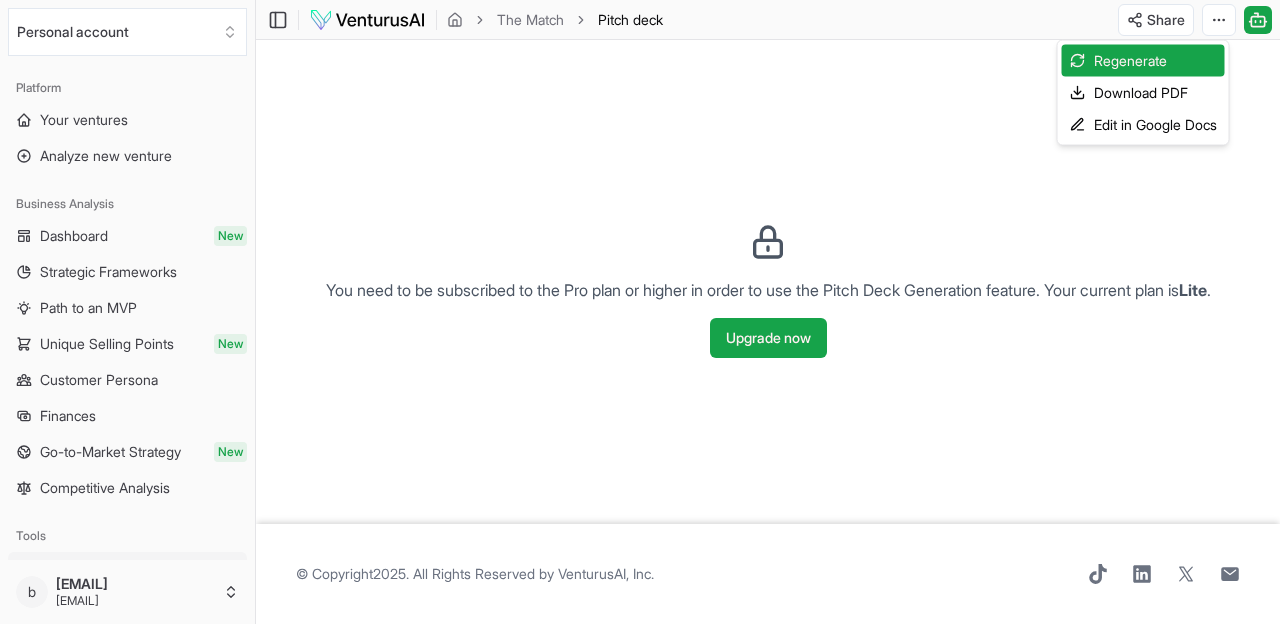 click on "We value your privacy We use cookies to enhance your browsing experience, serve personalized ads or content, and analyze our traffic. By clicking "Accept All", you consent to our use of cookies. Customize    Accept All Customize Consent Preferences   We use cookies to help you navigate efficiently and perform certain functions. You will find detailed information about all cookies under each consent category below. The cookies that are categorized as "Necessary" are stored on your browser as they are essential for enabling the basic functionalities of the site. ...  Show more Necessary Always Active Necessary cookies are required to enable the basic features of this site, such as providing secure log-in or adjusting your consent preferences. These cookies do not store any personally identifiable data. Cookie cookieyes-consent Duration 1 year Description Cookie __cf_bm Duration 1 hour Description This cookie, set by Cloudflare, is used to support Cloudflare Bot Management.  Cookie _cfuvid Duration session lidc" at bounding box center [640, 312] 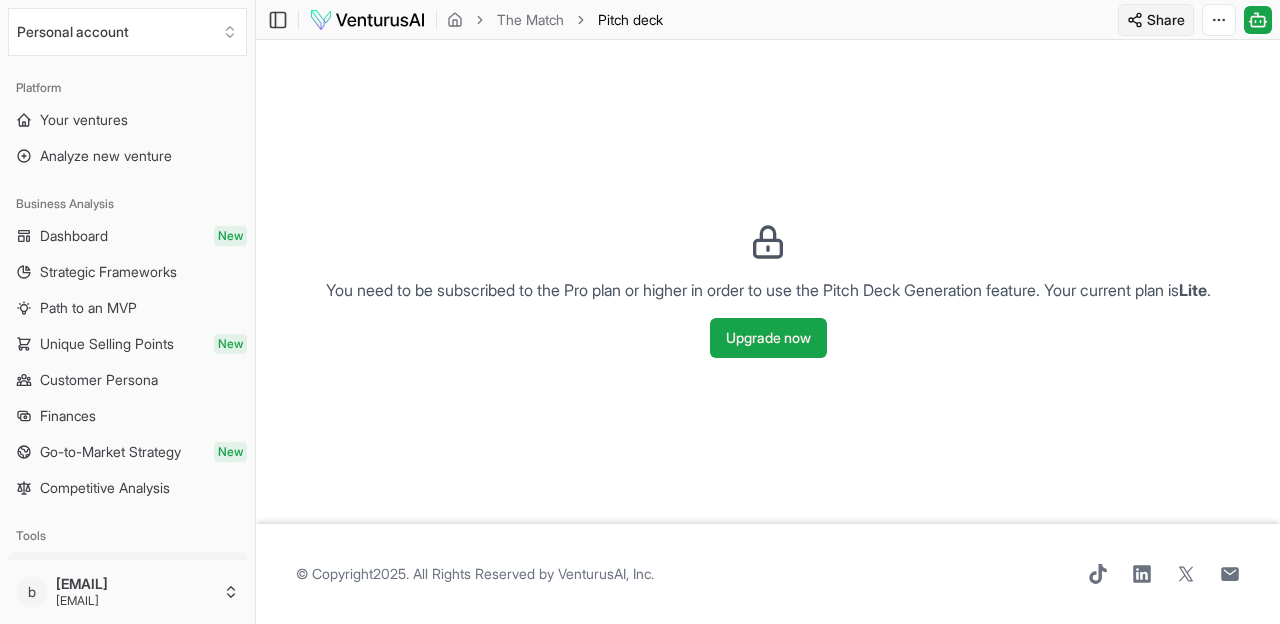 click on "We value your privacy We use cookies to enhance your browsing experience, serve personalized ads or content, and analyze our traffic. By clicking "Accept All", you consent to our use of cookies. Customize    Accept All Customize Consent Preferences   We use cookies to help you navigate efficiently and perform certain functions. You will find detailed information about all cookies under each consent category below. The cookies that are categorized as "Necessary" are stored on your browser as they are essential for enabling the basic functionalities of the site. ...  Show more Necessary Always Active Necessary cookies are required to enable the basic features of this site, such as providing secure log-in or adjusting your consent preferences. These cookies do not store any personally identifiable data. Cookie cookieyes-consent Duration 1 year Description Cookie __cf_bm Duration 1 hour Description This cookie, set by Cloudflare, is used to support Cloudflare Bot Management.  Cookie _cfuvid Duration session lidc" at bounding box center [640, 312] 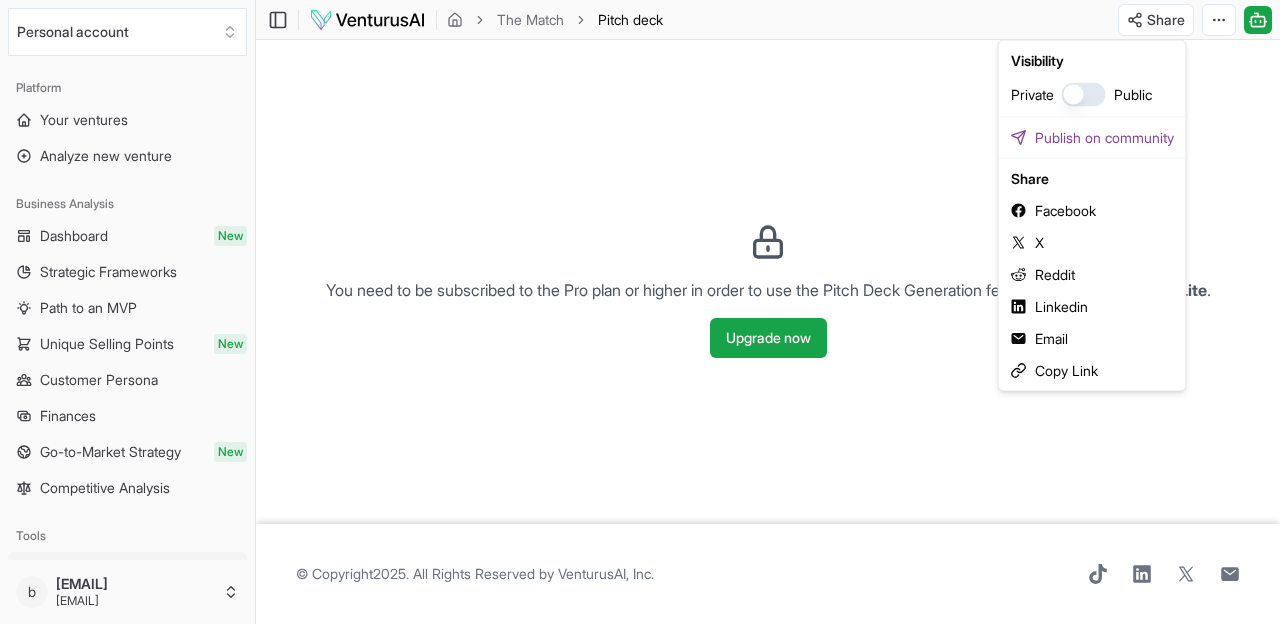 click on "We value your privacy We use cookies to enhance your browsing experience, serve personalized ads or content, and analyze our traffic. By clicking "Accept All", you consent to our use of cookies. Customize    Accept All Customize Consent Preferences   We use cookies to help you navigate efficiently and perform certain functions. You will find detailed information about all cookies under each consent category below. The cookies that are categorized as "Necessary" are stored on your browser as they are essential for enabling the basic functionalities of the site. ...  Show more Necessary Always Active Necessary cookies are required to enable the basic features of this site, such as providing secure log-in or adjusting your consent preferences. These cookies do not store any personally identifiable data. Cookie cookieyes-consent Duration 1 year Description Cookie __cf_bm Duration 1 hour Description This cookie, set by Cloudflare, is used to support Cloudflare Bot Management.  Cookie _cfuvid Duration session lidc" at bounding box center (640, 312) 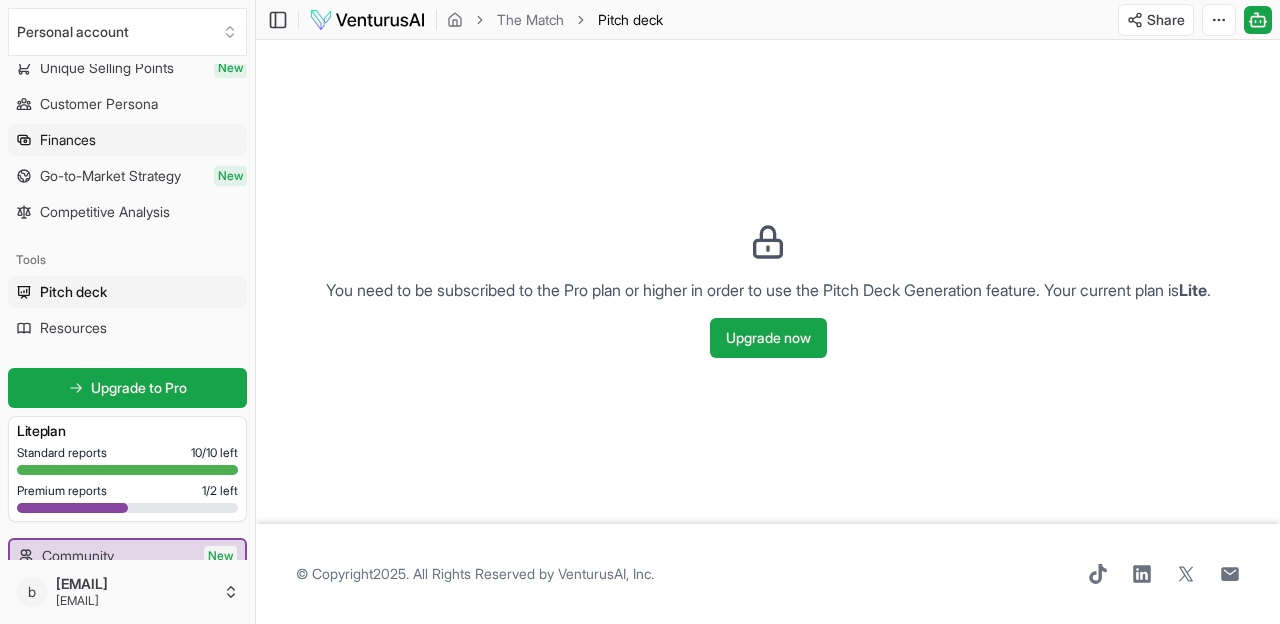 scroll, scrollTop: 355, scrollLeft: 0, axis: vertical 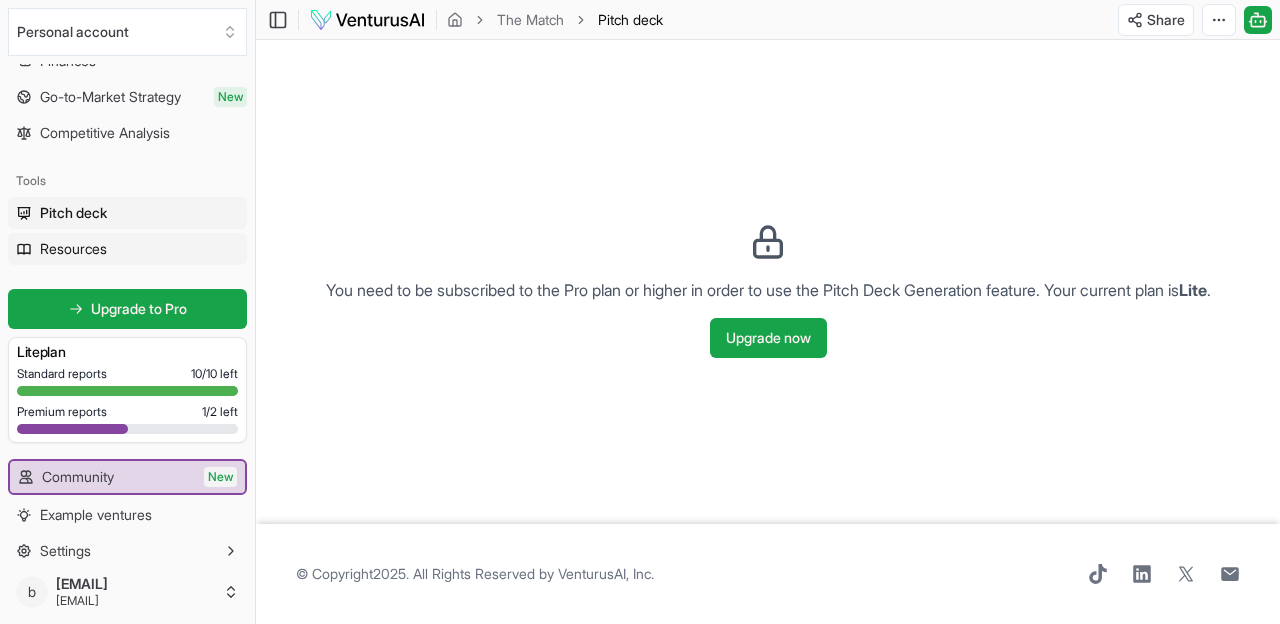 click on "Resources" at bounding box center (73, 249) 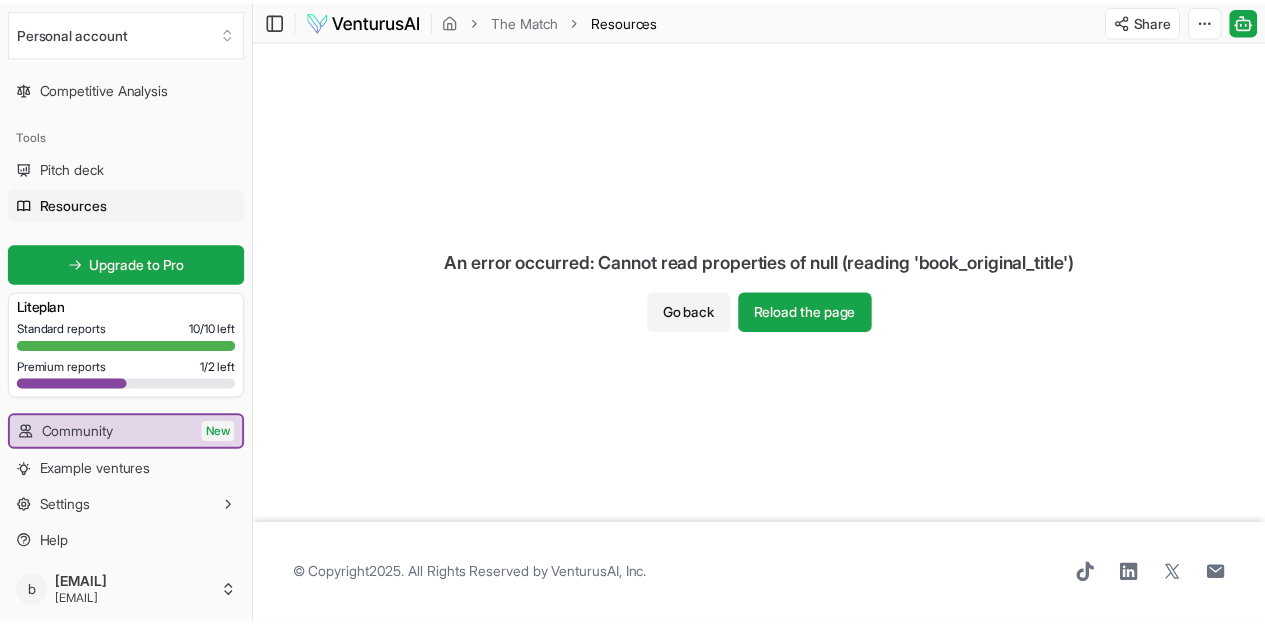 scroll, scrollTop: 406, scrollLeft: 0, axis: vertical 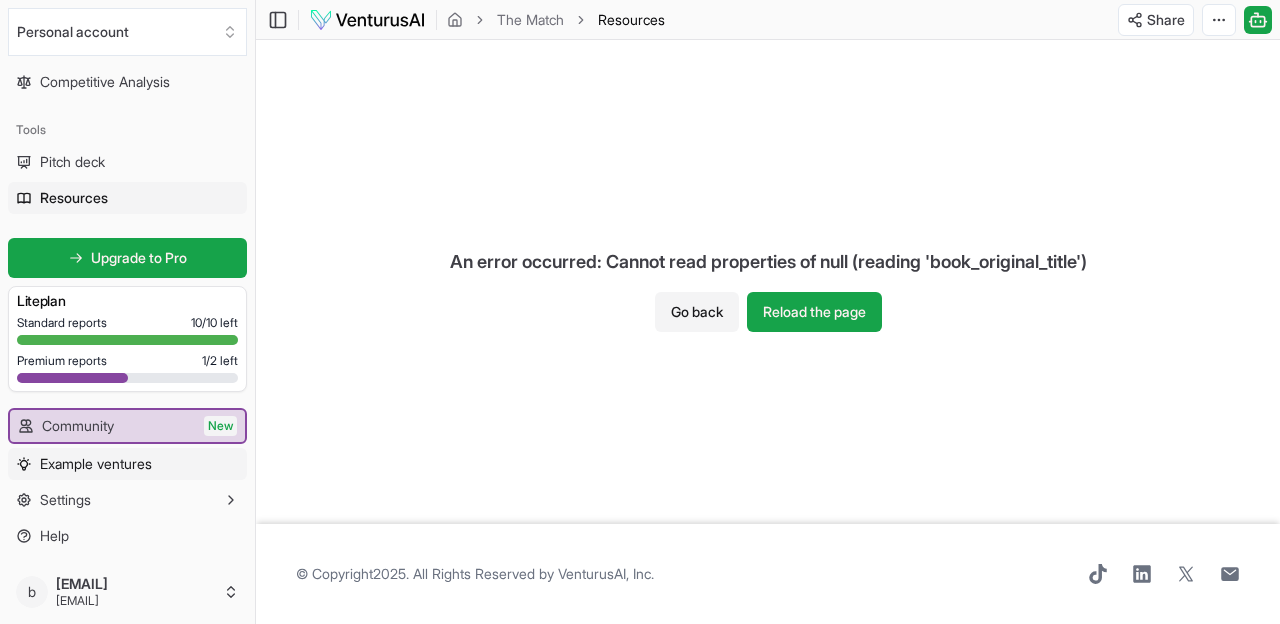 click on "Example ventures" at bounding box center (127, 464) 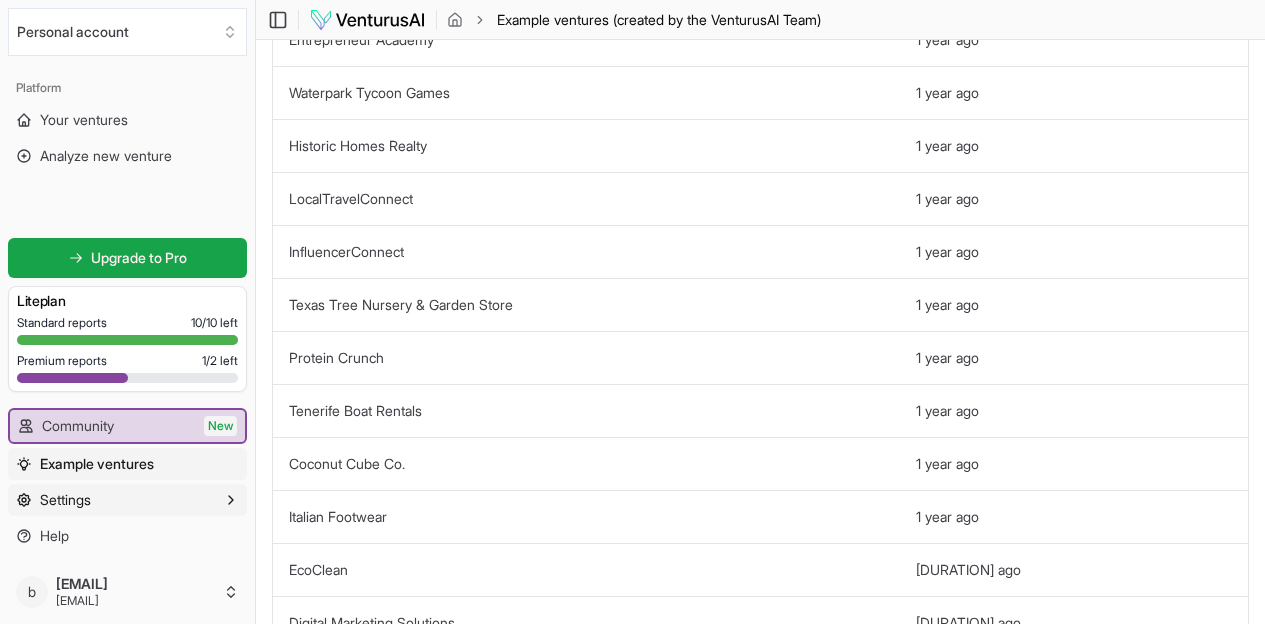 scroll, scrollTop: 0, scrollLeft: 0, axis: both 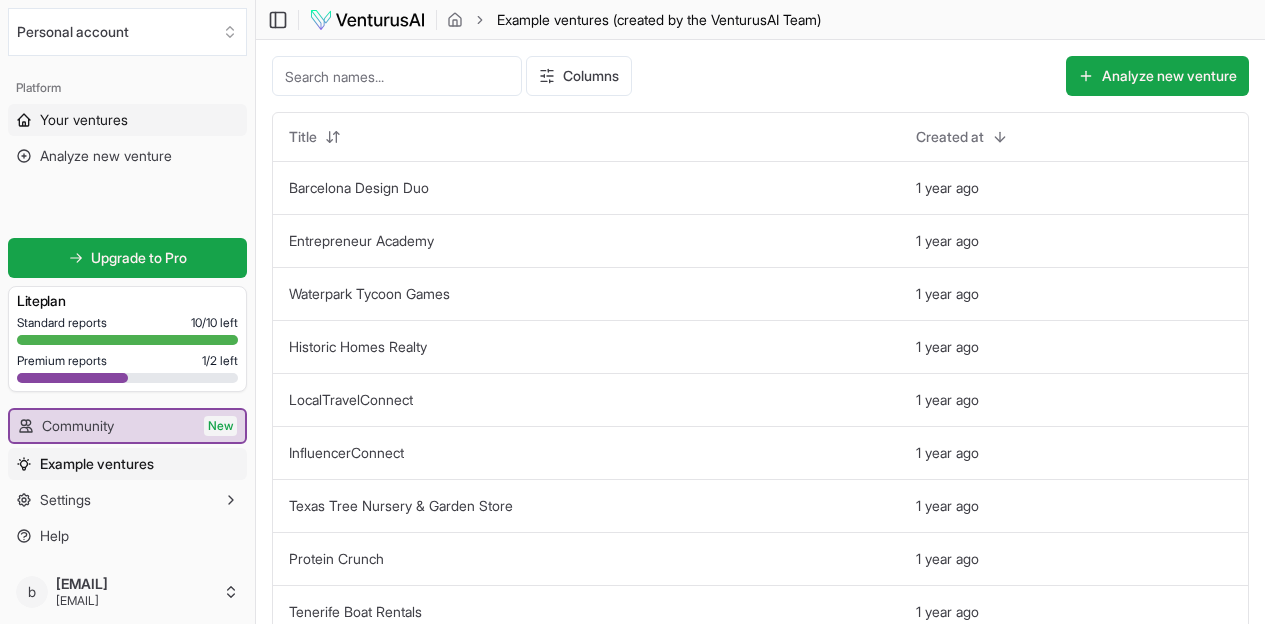 click on "Your ventures" at bounding box center (84, 120) 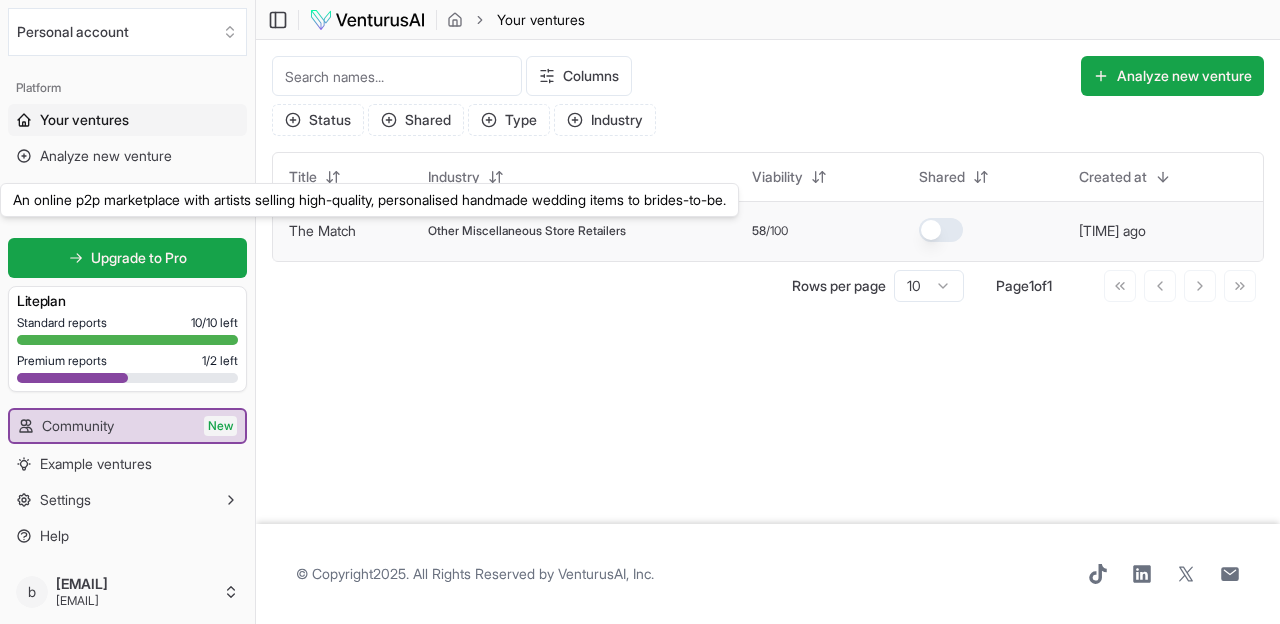 click on "The Match" at bounding box center [322, 230] 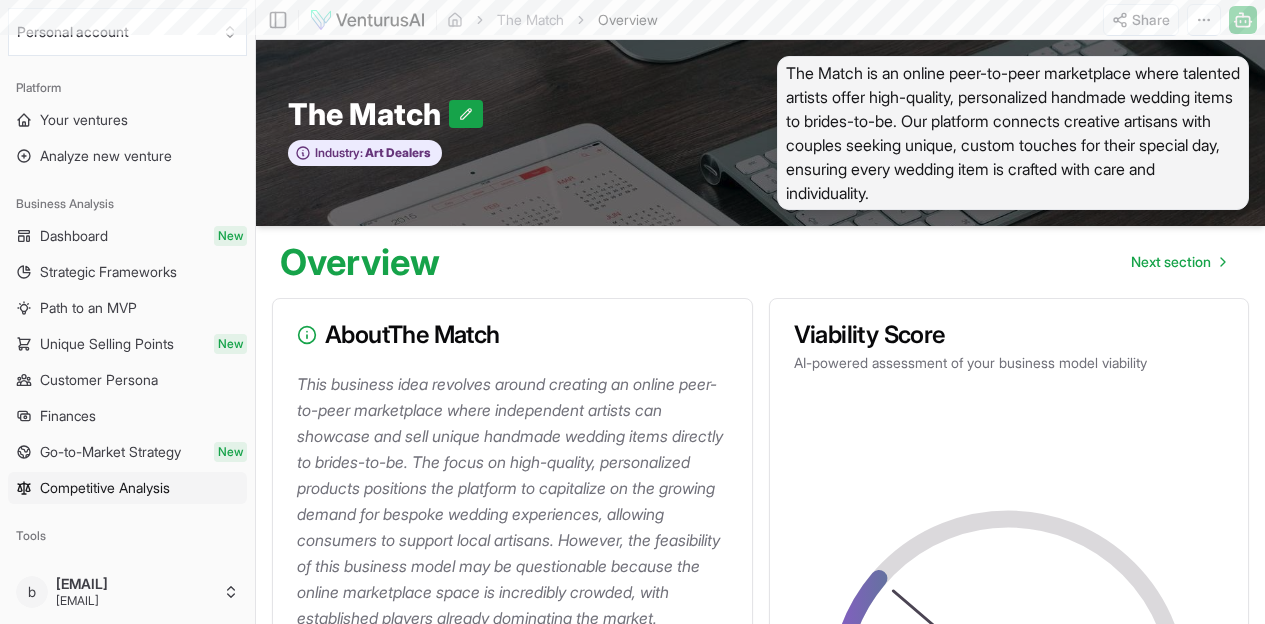 scroll, scrollTop: 8377, scrollLeft: 0, axis: vertical 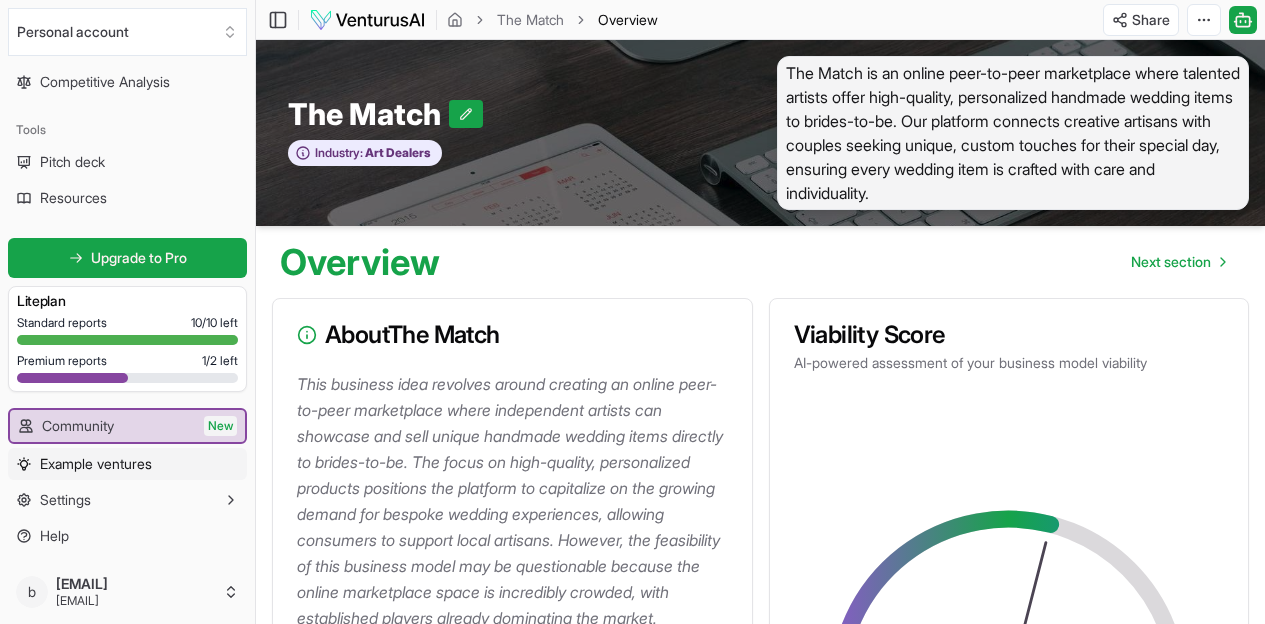 click on "Example ventures" at bounding box center (96, 464) 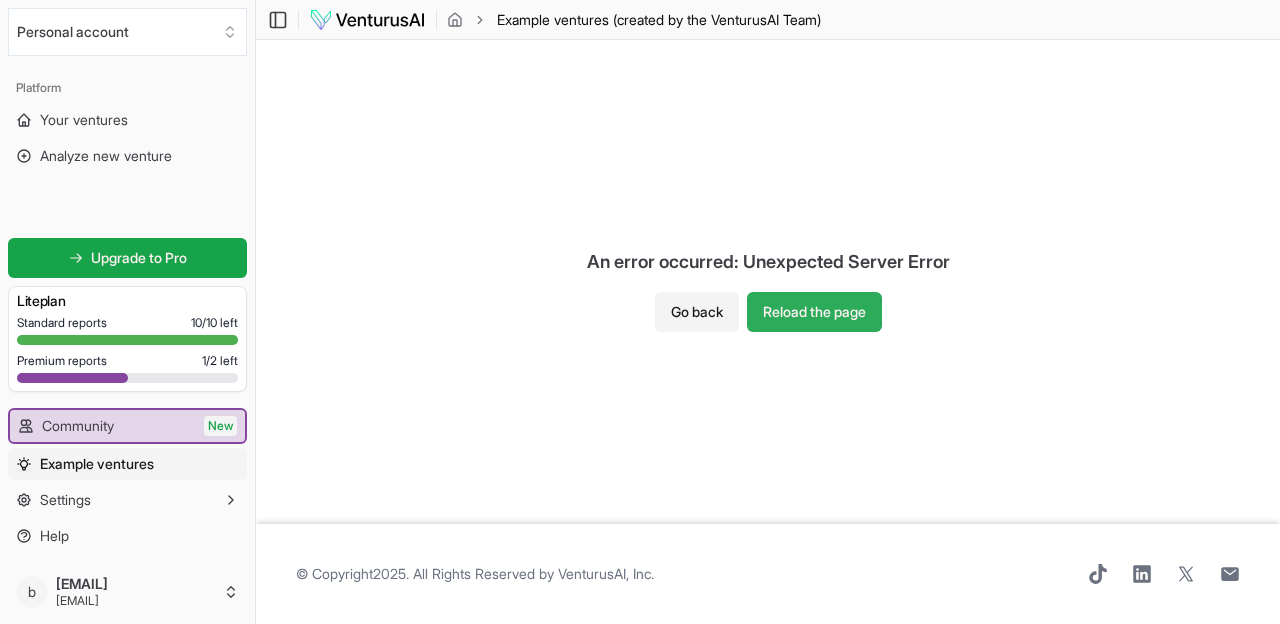 click on "Reload the page" at bounding box center [814, 312] 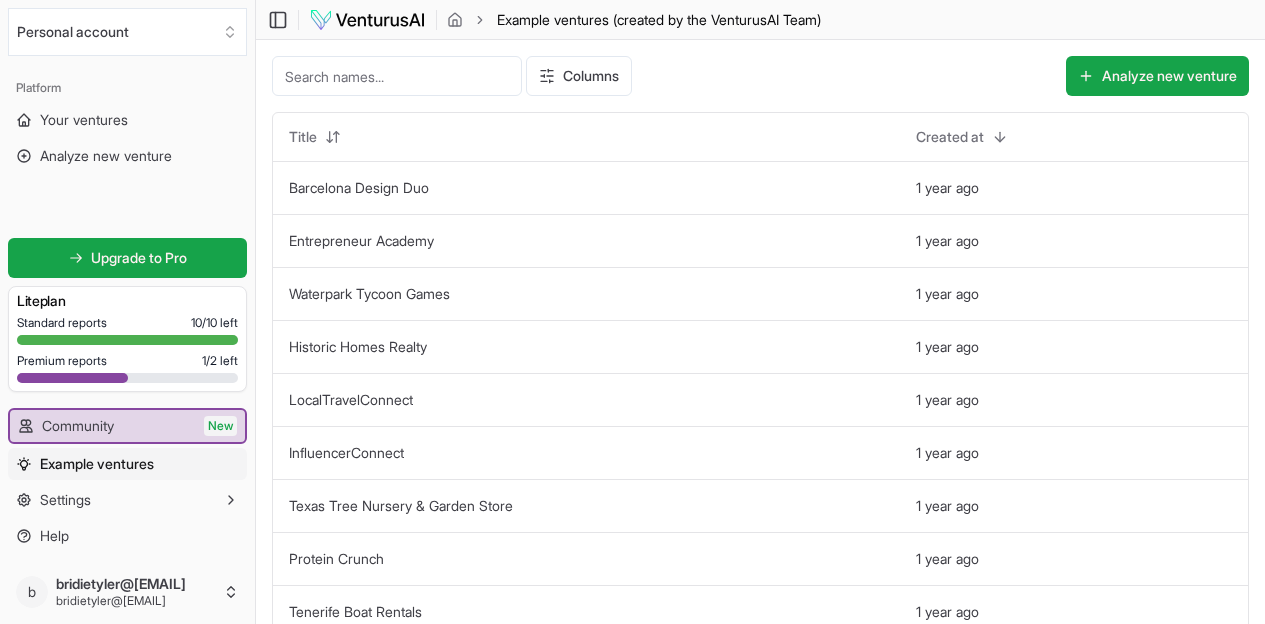 scroll, scrollTop: 0, scrollLeft: 0, axis: both 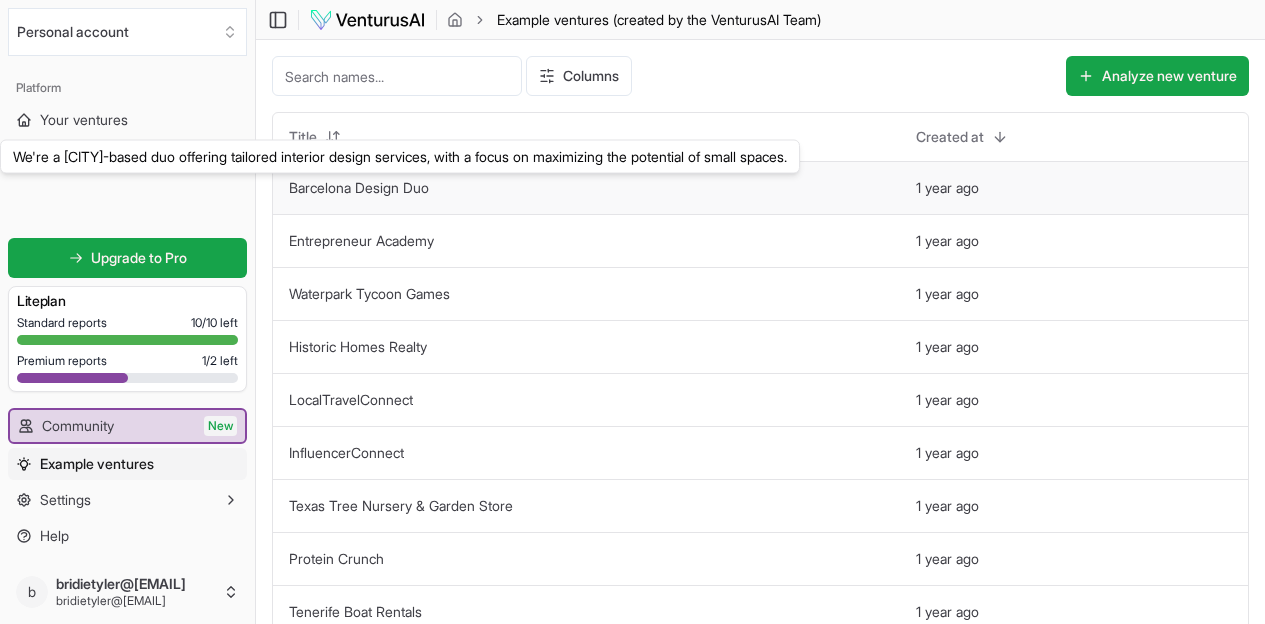 click on "Barcelona Design Duo" at bounding box center (359, 187) 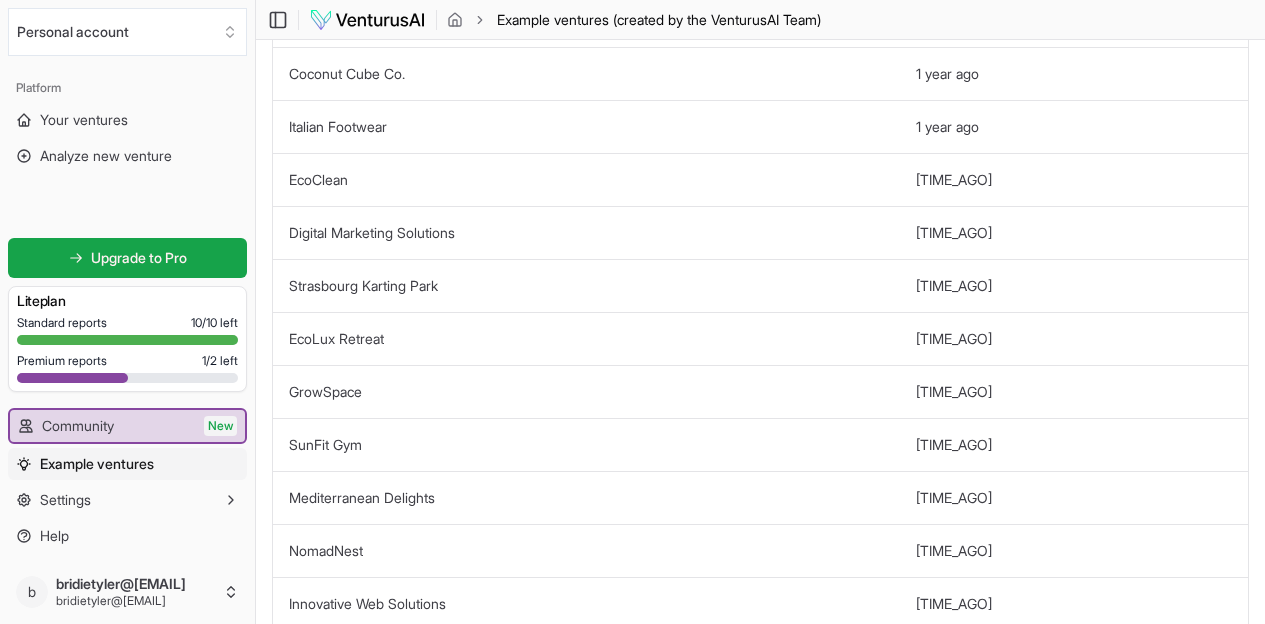 scroll, scrollTop: 729, scrollLeft: 0, axis: vertical 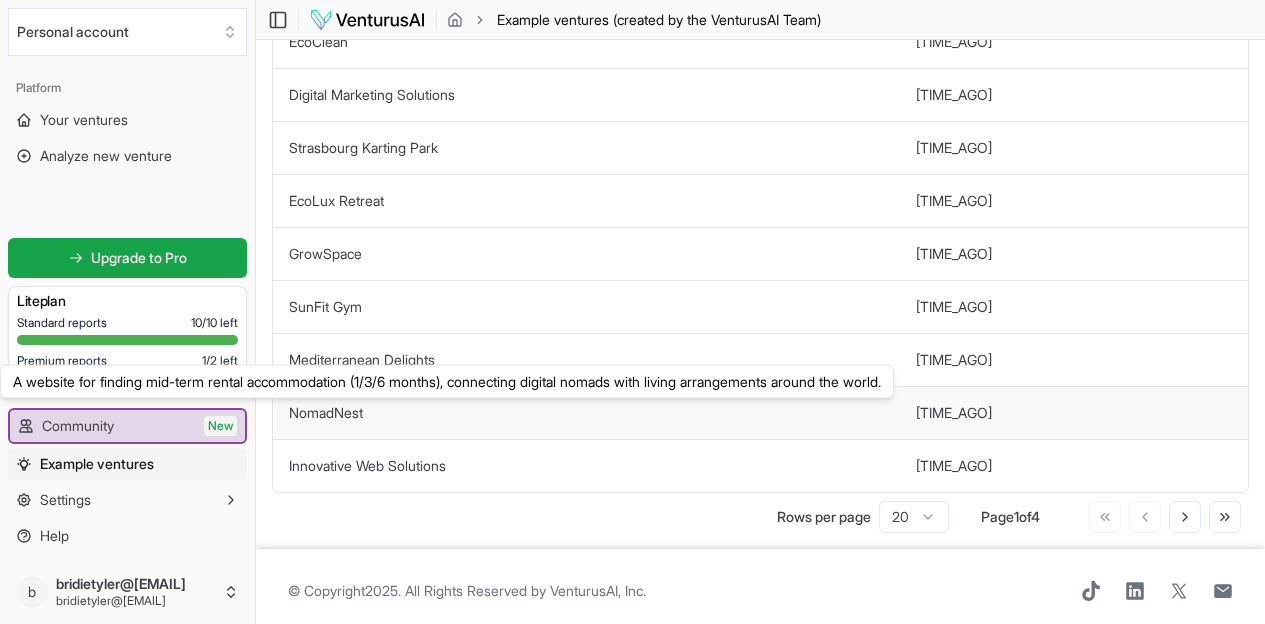 click on "NomadNest" at bounding box center [326, 412] 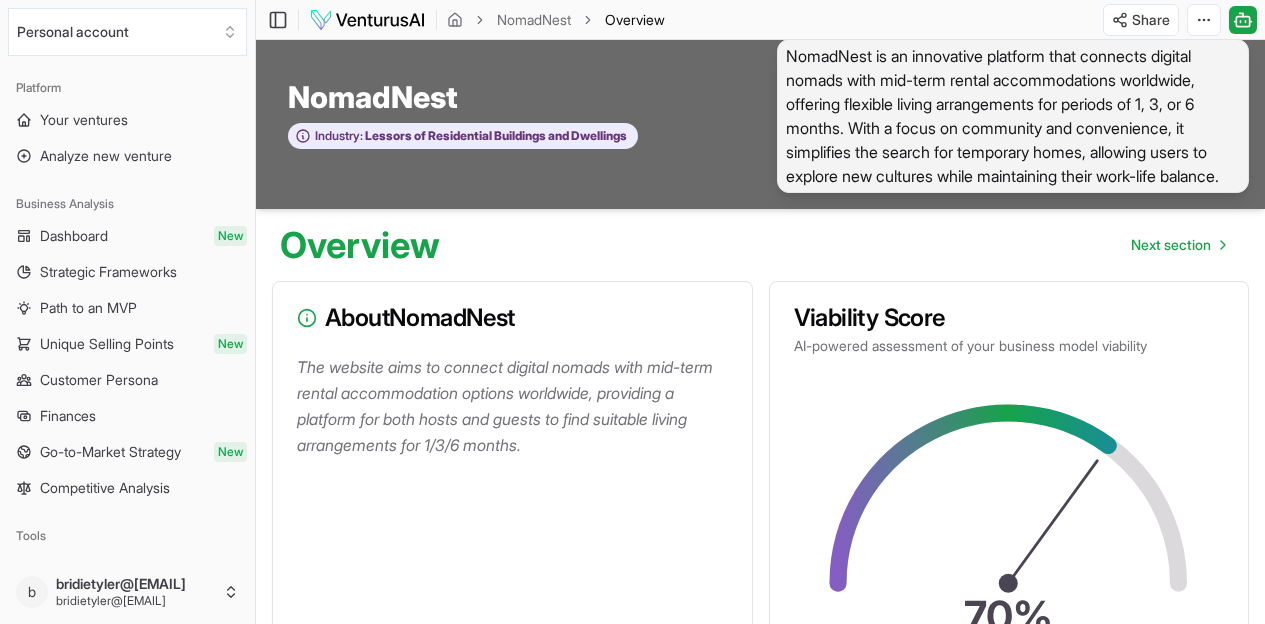 scroll, scrollTop: 33, scrollLeft: 0, axis: vertical 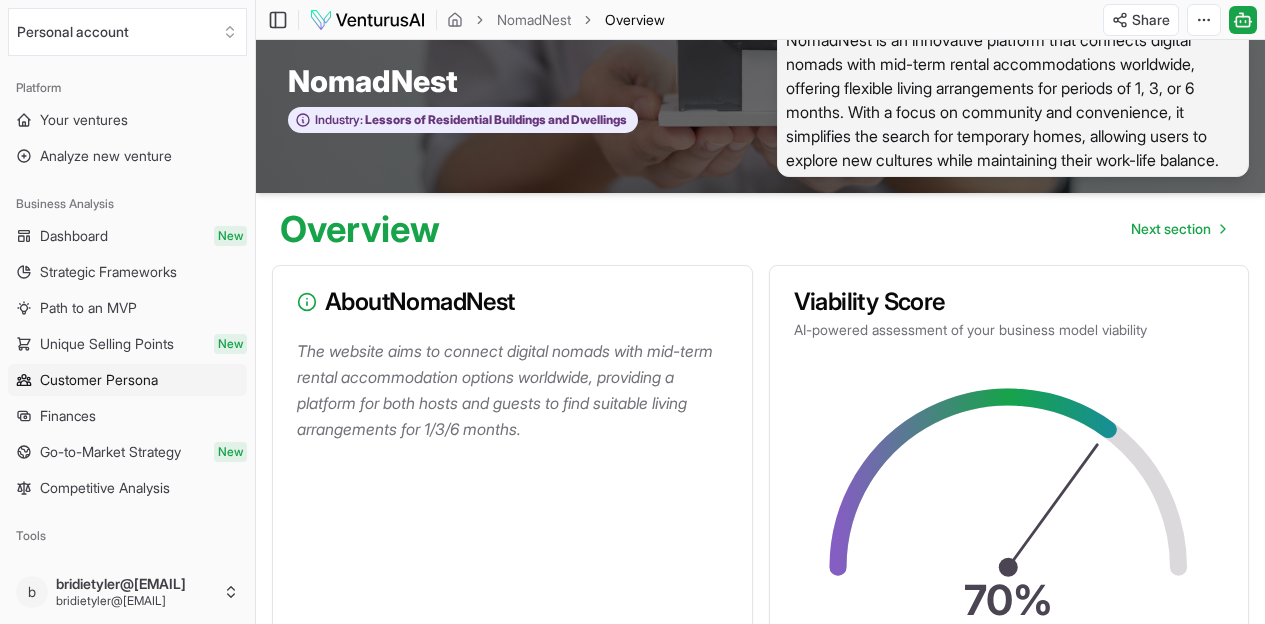 click on "Customer Persona" at bounding box center (99, 380) 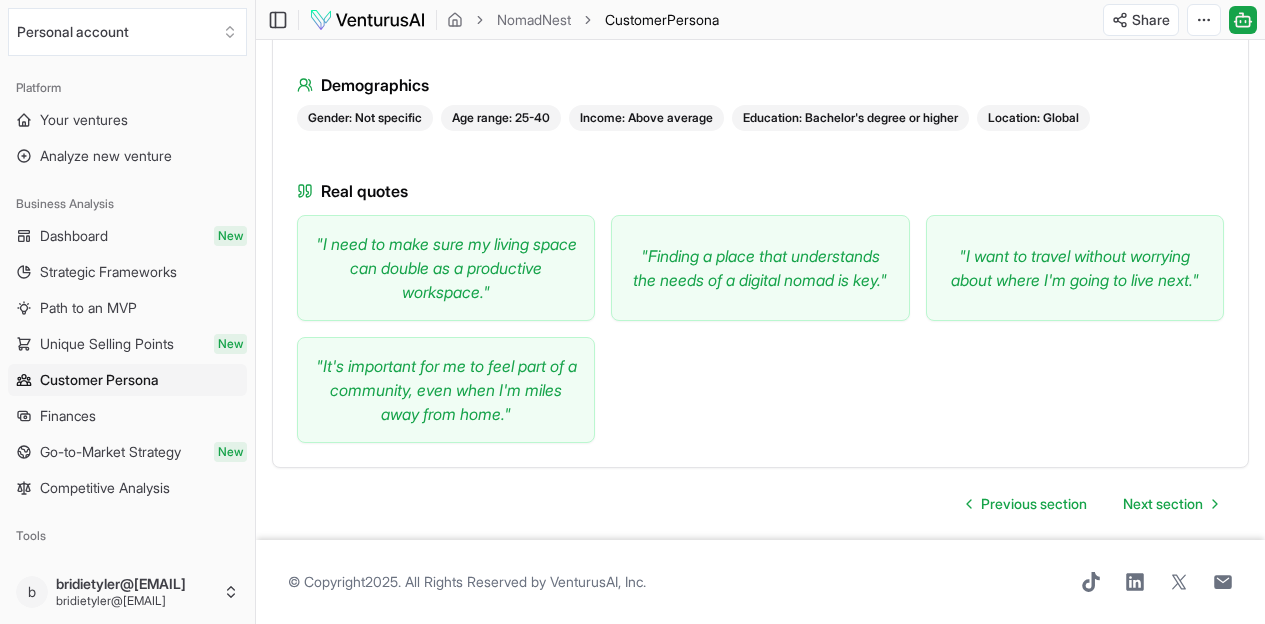 scroll, scrollTop: 1250, scrollLeft: 0, axis: vertical 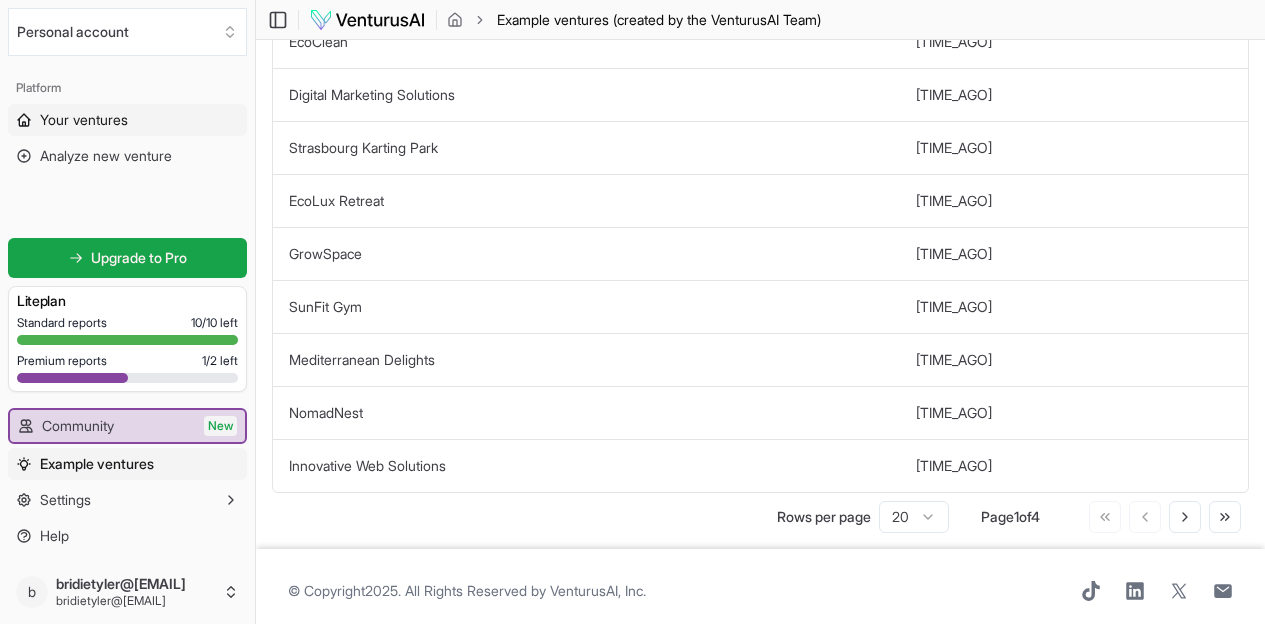 click on "Your ventures" at bounding box center (84, 120) 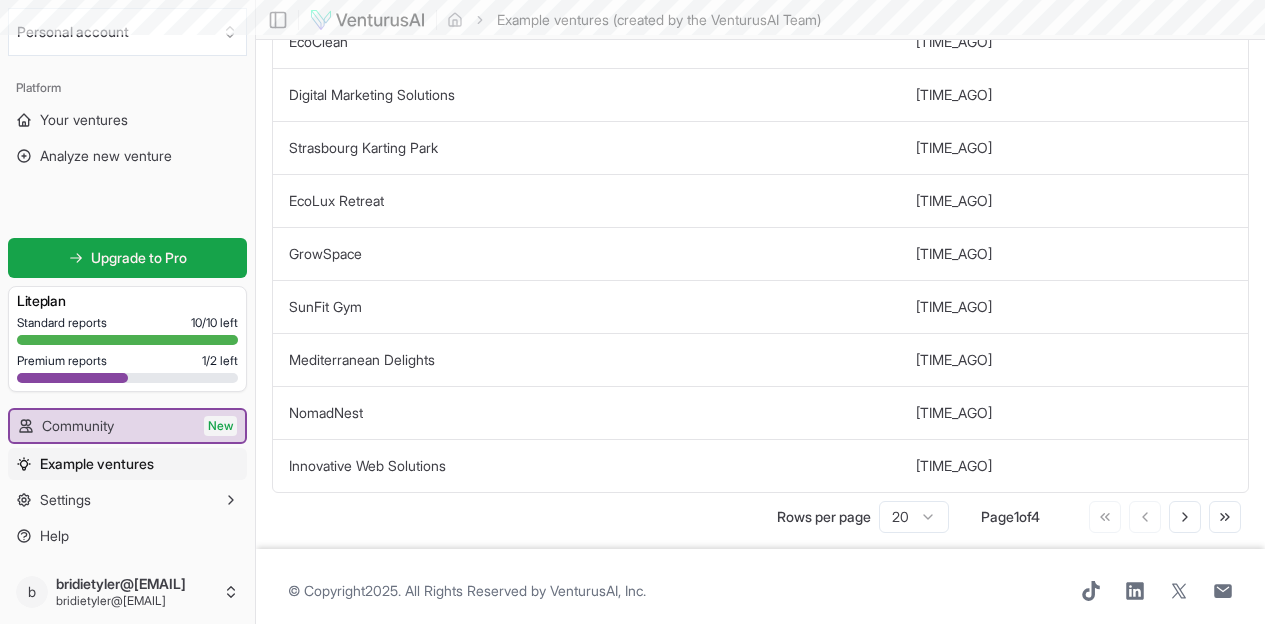 scroll, scrollTop: 0, scrollLeft: 0, axis: both 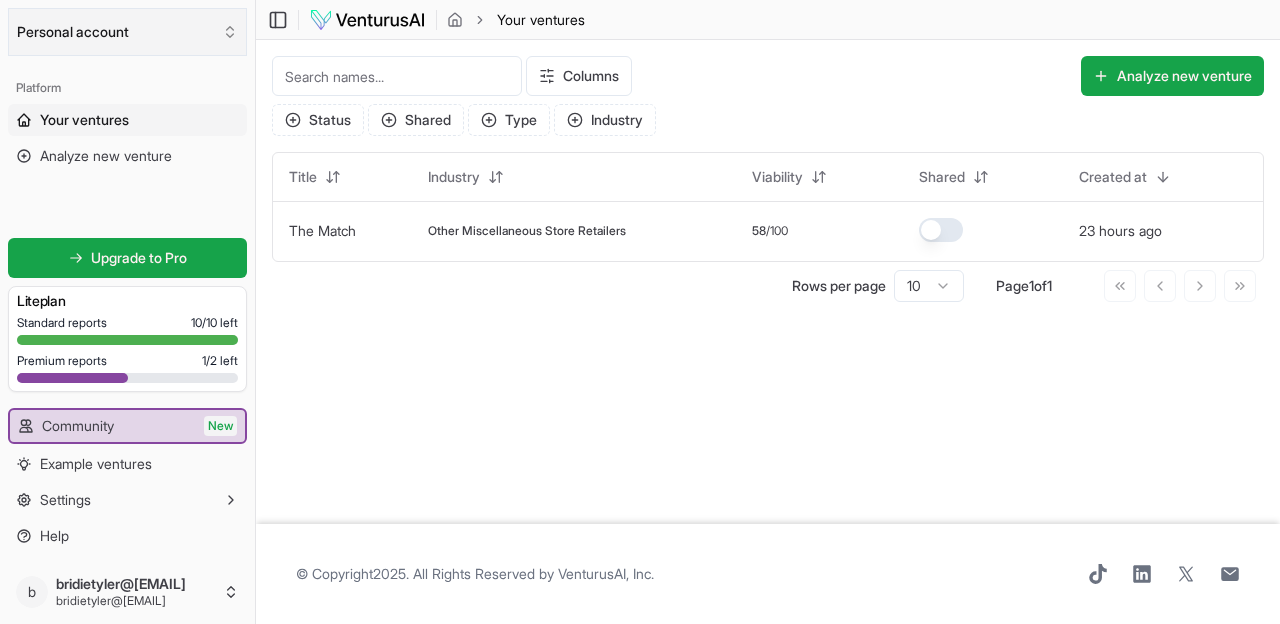 click on "Personal account" at bounding box center [127, 32] 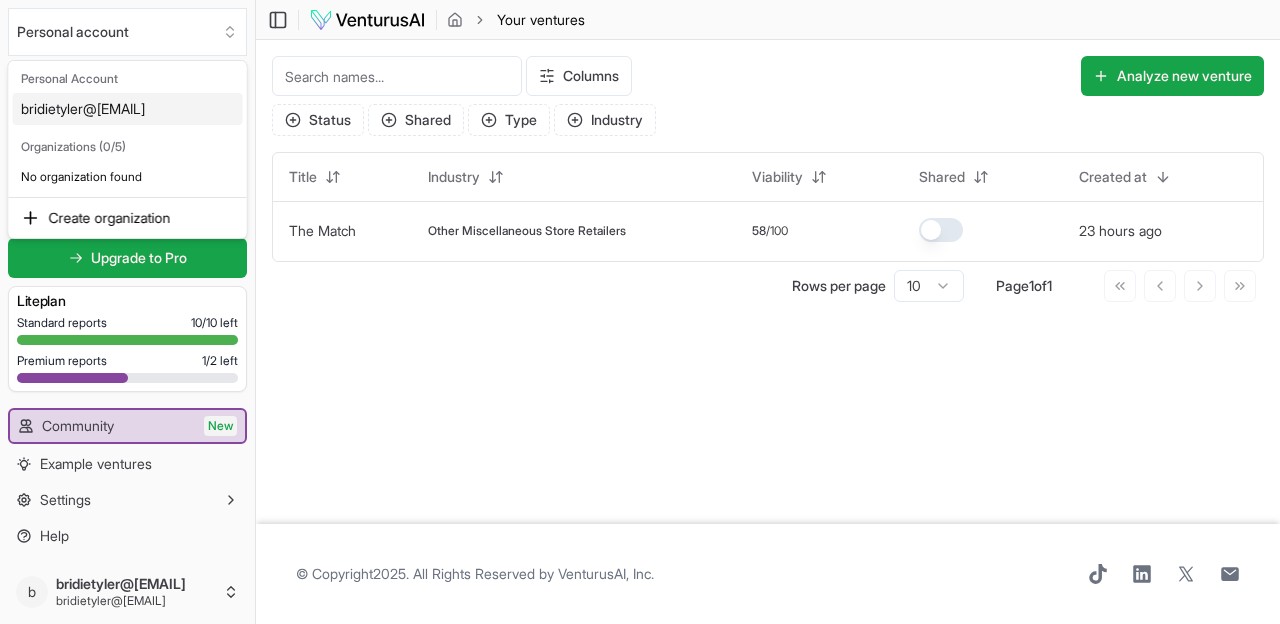 click on "We value your privacy We use cookies to enhance your browsing experience, serve personalized ads or content, and analyze our traffic. By clicking "Accept All", you consent to our use of cookies. Customize    Accept All Customize Consent Preferences   We use cookies to help you navigate efficiently and perform certain functions. You will find detailed information about all cookies under each consent category below. The cookies that are categorized as "Necessary" are stored on your browser as they are essential for enabling the basic functionalities of the site. ...  Show more Necessary Always Active Necessary cookies are required to enable the basic features of this site, such as providing secure log-in or adjusting your consent preferences. These cookies do not store any personally identifiable data. Cookie cookieyes-consent Duration 1 year Description Cookie __cf_bm Duration 1 hour Description This cookie, set by Cloudflare, is used to support Cloudflare Bot Management.  Cookie _cfuvid Duration session lidc" at bounding box center [640, 312] 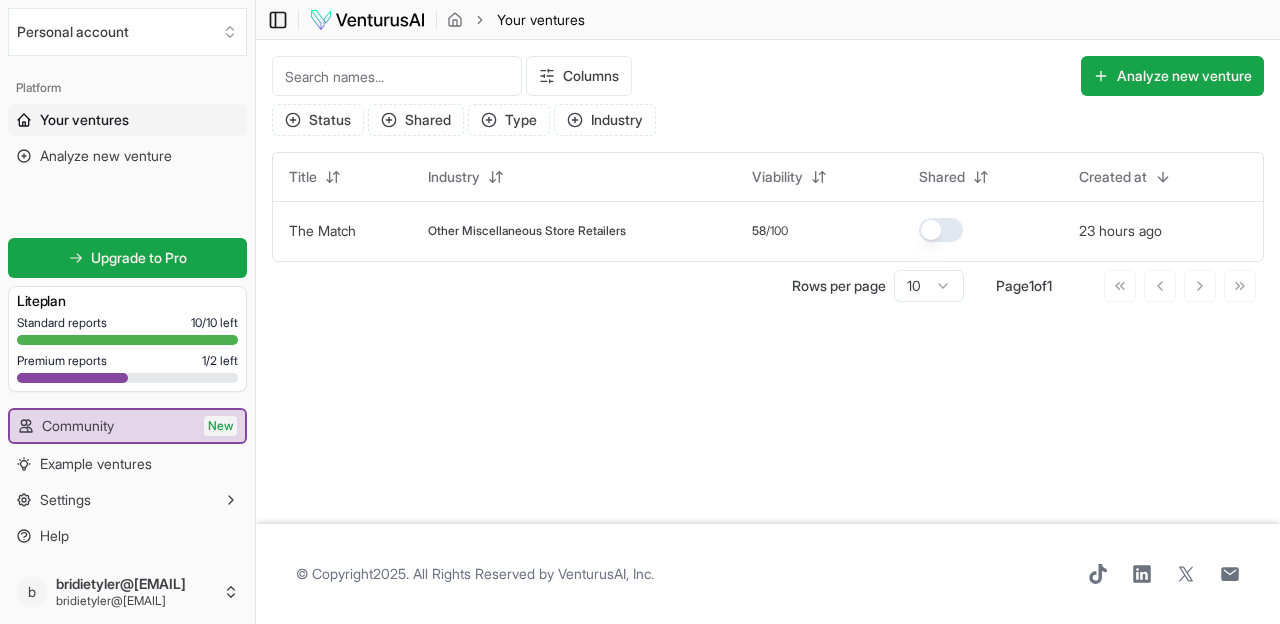 click 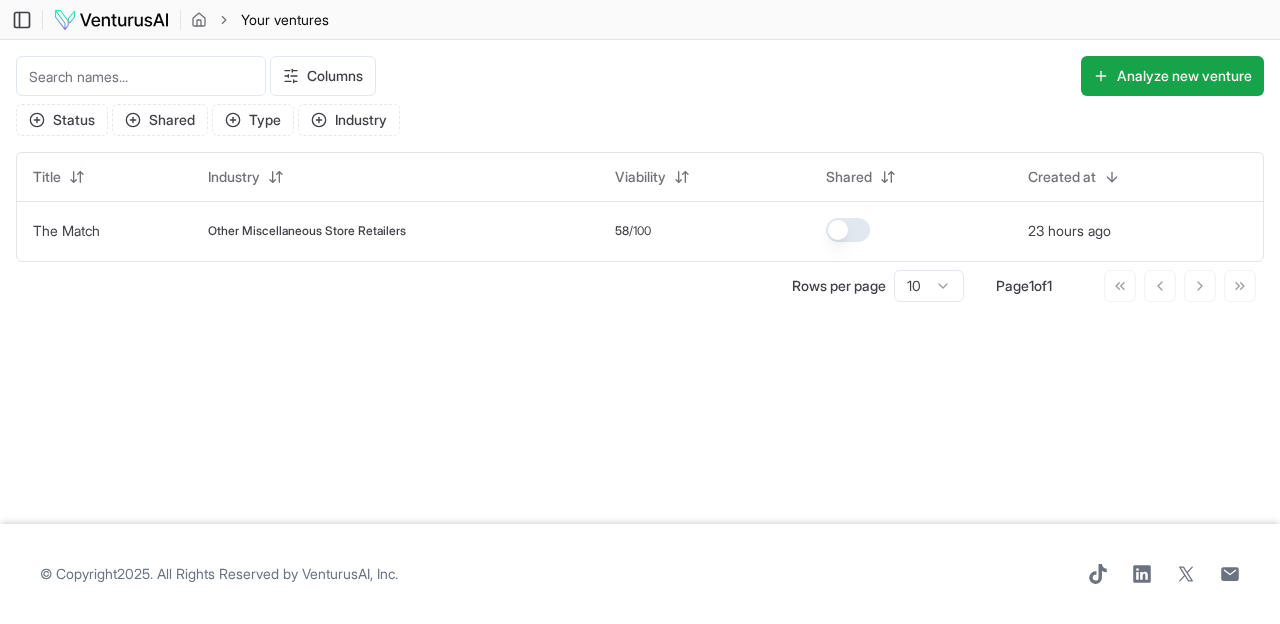 click on "Toggle Sidebar Your ventures" at bounding box center [172, 20] 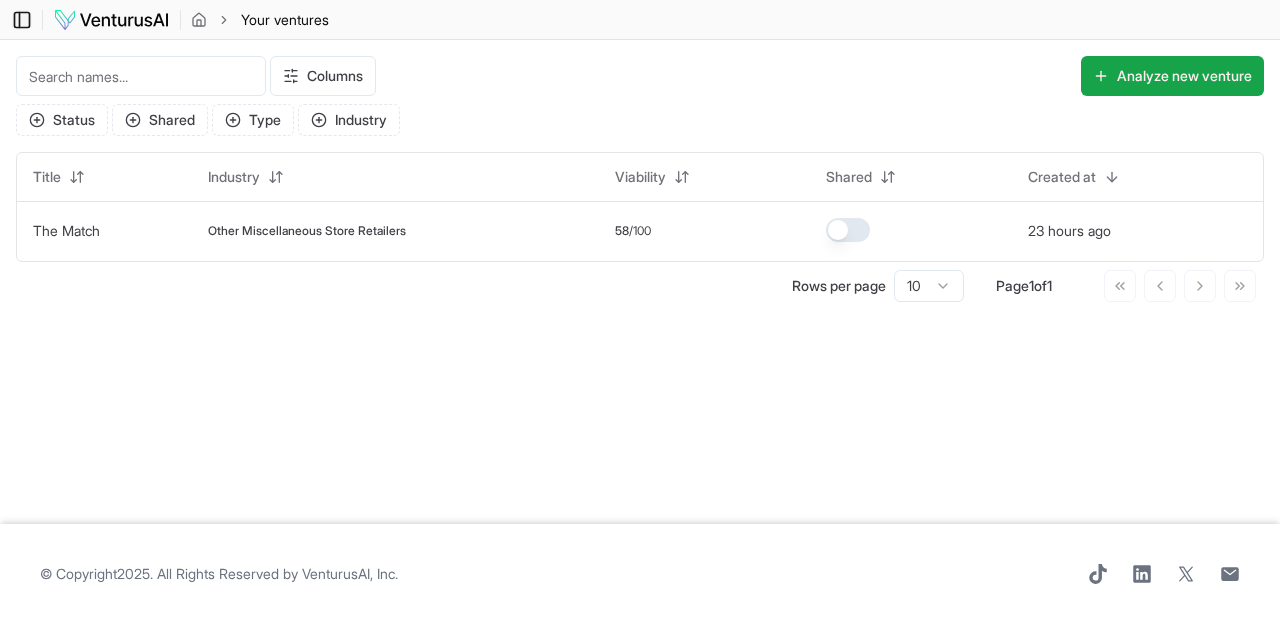 click 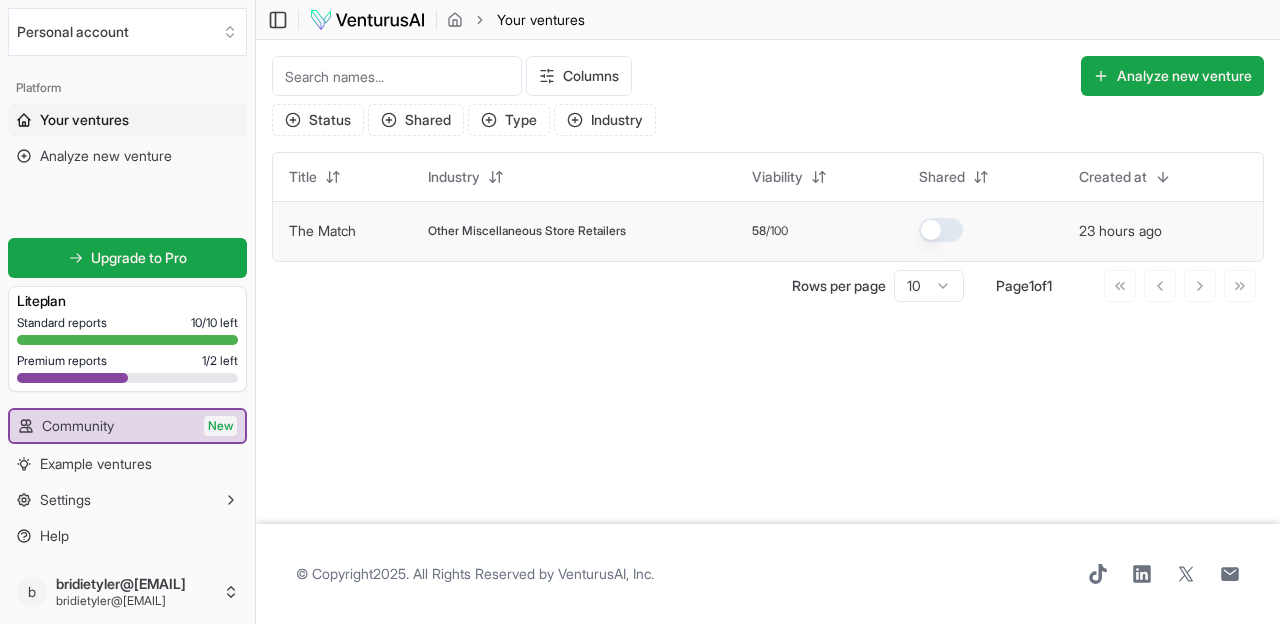 click at bounding box center [941, 230] 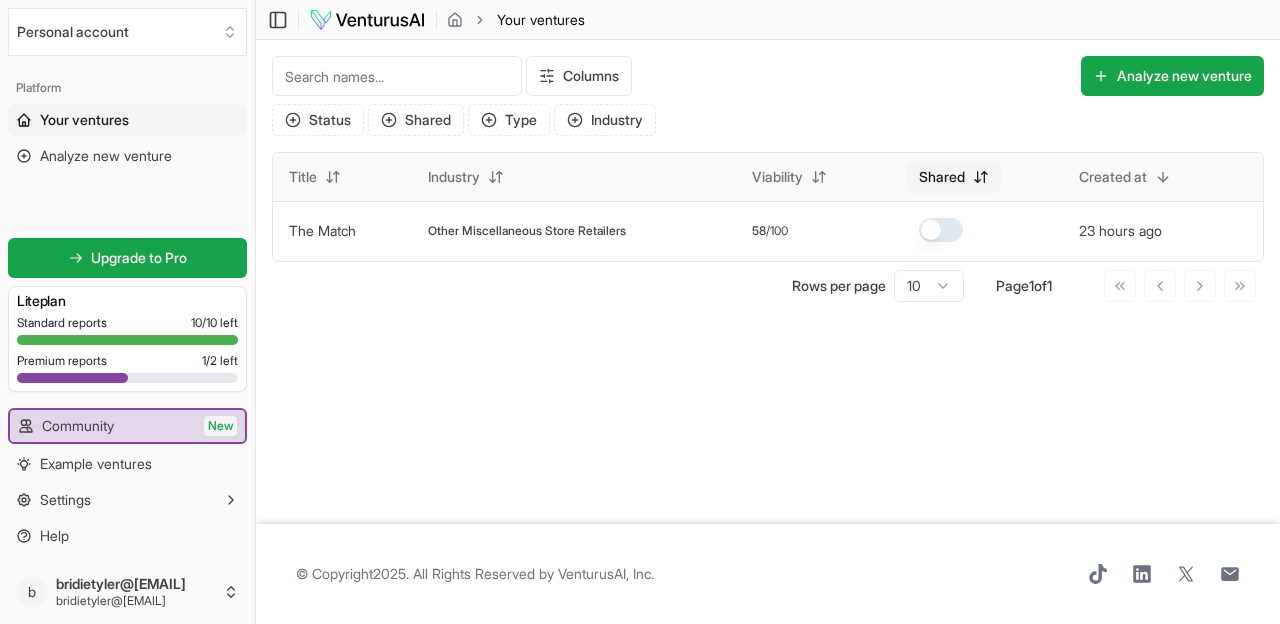 click on "We value your privacy We use cookies to enhance your browsing experience, serve personalized ads or content, and analyze our traffic. By clicking "Accept All", you consent to our use of cookies. Customize    Accept All Customize Consent Preferences   We use cookies to help you navigate efficiently and perform certain functions. You will find detailed information about all cookies under each consent category below. The cookies that are categorized as "Necessary" are stored on your browser as they are essential for enabling the basic functionalities of the site. ...  Show more Necessary Always Active Necessary cookies are required to enable the basic features of this site, such as providing secure log-in or adjusting your consent preferences. These cookies do not store any personally identifiable data. Cookie cookieyes-consent Duration 1 year Description Cookie __cf_bm Duration 1 hour Description This cookie, set by Cloudflare, is used to support Cloudflare Bot Management.  Cookie _cfuvid Duration session lidc" at bounding box center (640, 312) 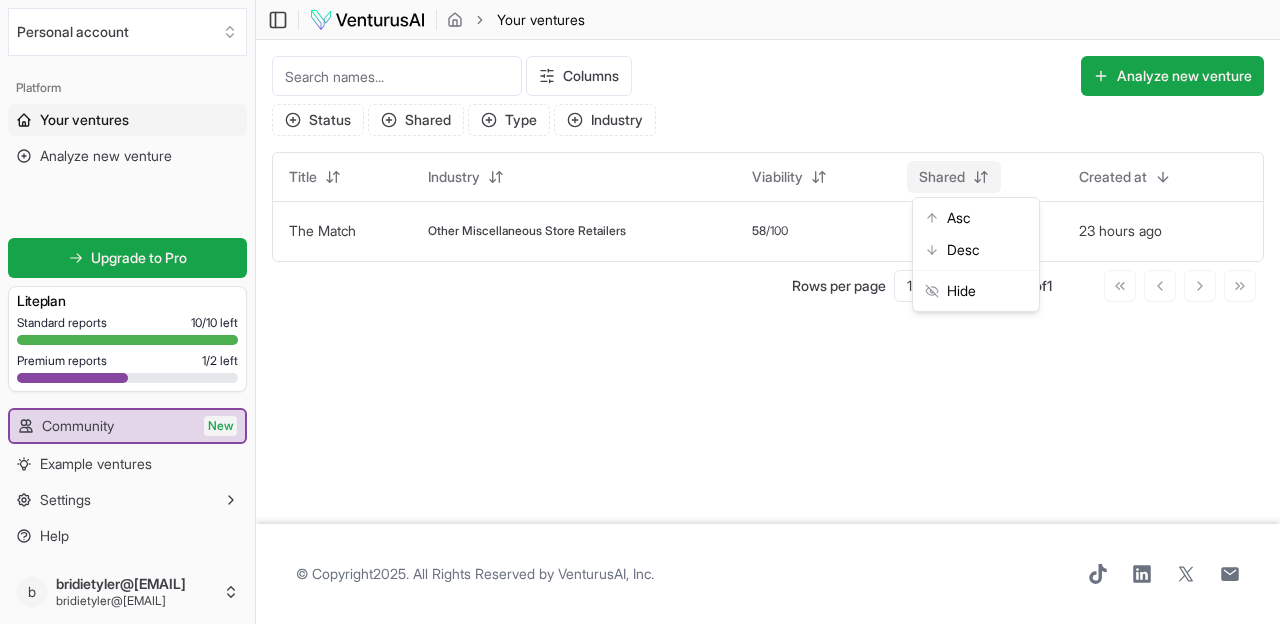 click on "We value your privacy We use cookies to enhance your browsing experience, serve personalized ads or content, and analyze our traffic. By clicking "Accept All", you consent to our use of cookies. Customize    Accept All Customize Consent Preferences   We use cookies to help you navigate efficiently and perform certain functions. You will find detailed information about all cookies under each consent category below. The cookies that are categorized as "Necessary" are stored on your browser as they are essential for enabling the basic functionalities of the site. ...  Show more Necessary Always Active Necessary cookies are required to enable the basic features of this site, such as providing secure log-in or adjusting your consent preferences. These cookies do not store any personally identifiable data. Cookie cookieyes-consent Duration 1 year Description Cookie __cf_bm Duration 1 hour Description This cookie, set by Cloudflare, is used to support Cloudflare Bot Management.  Cookie _cfuvid Duration session lidc" at bounding box center [640, 312] 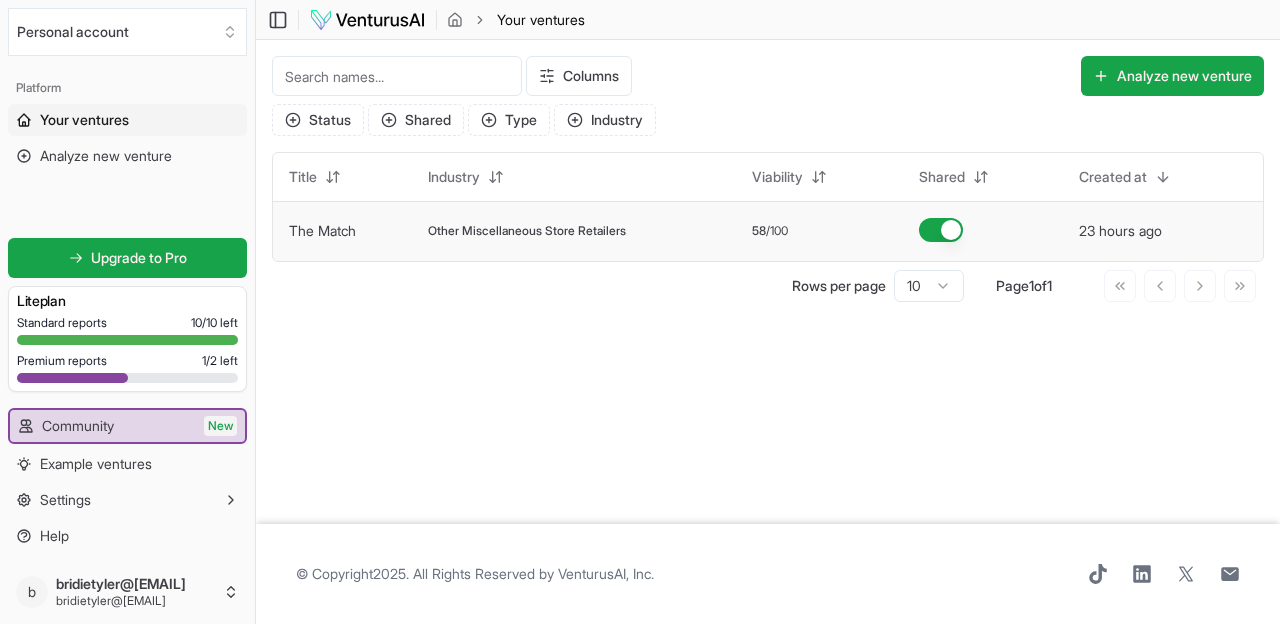 click at bounding box center (941, 230) 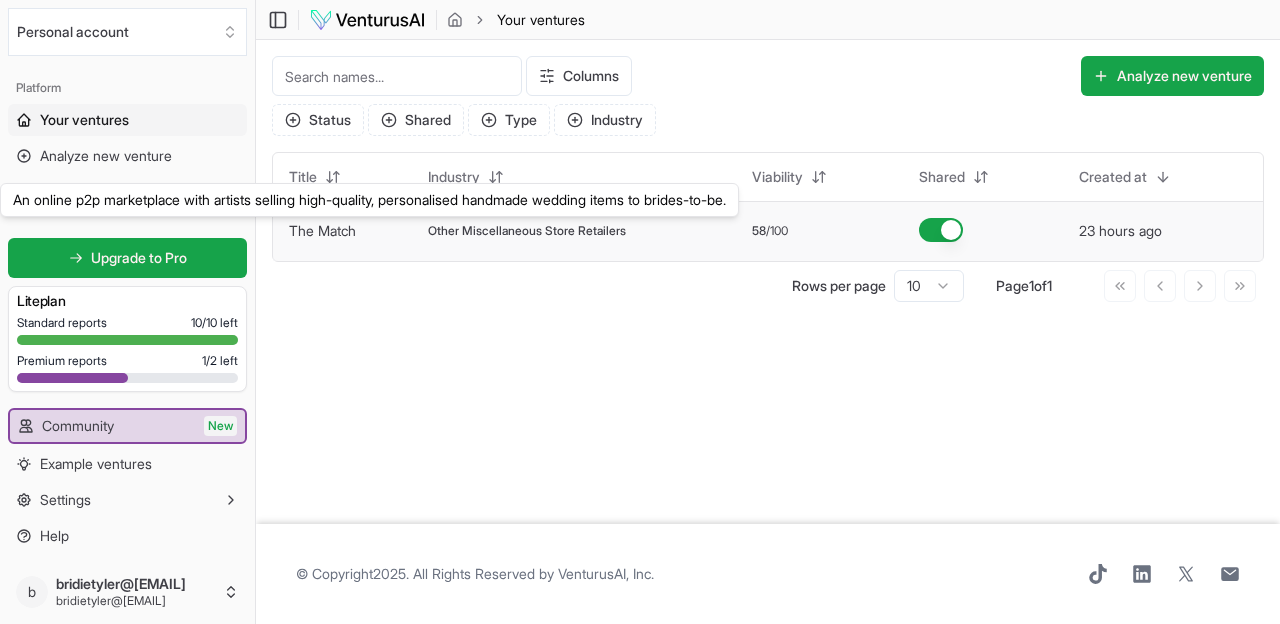 click on "The Match" at bounding box center (322, 230) 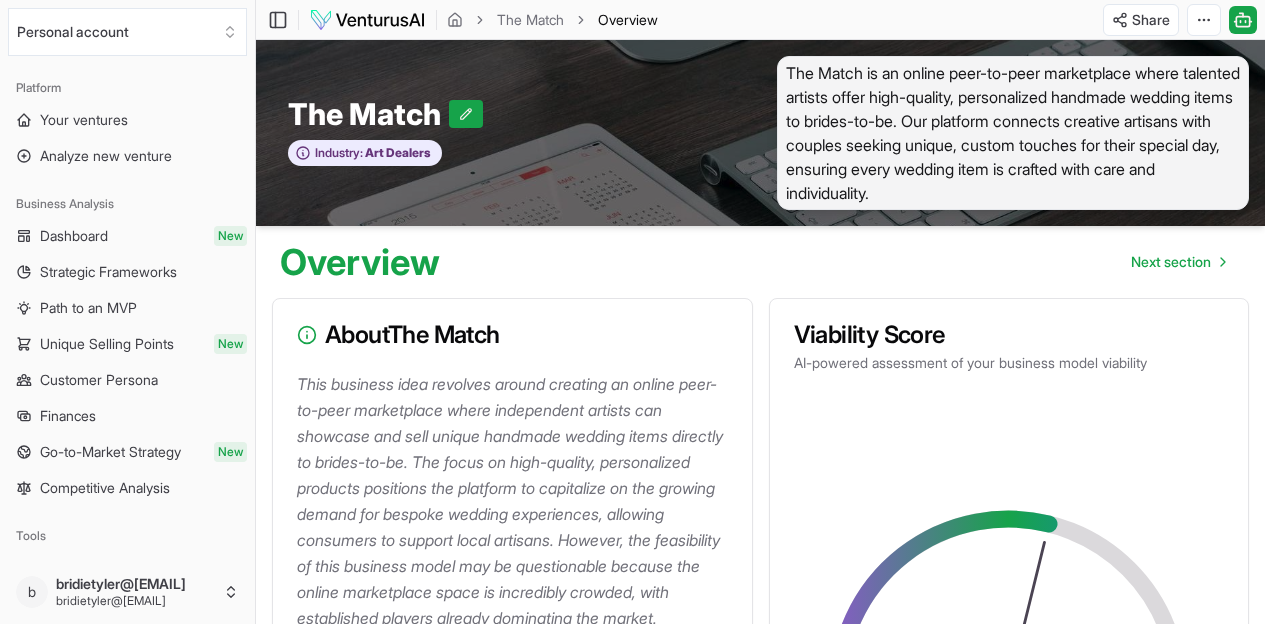 scroll, scrollTop: 8934, scrollLeft: 0, axis: vertical 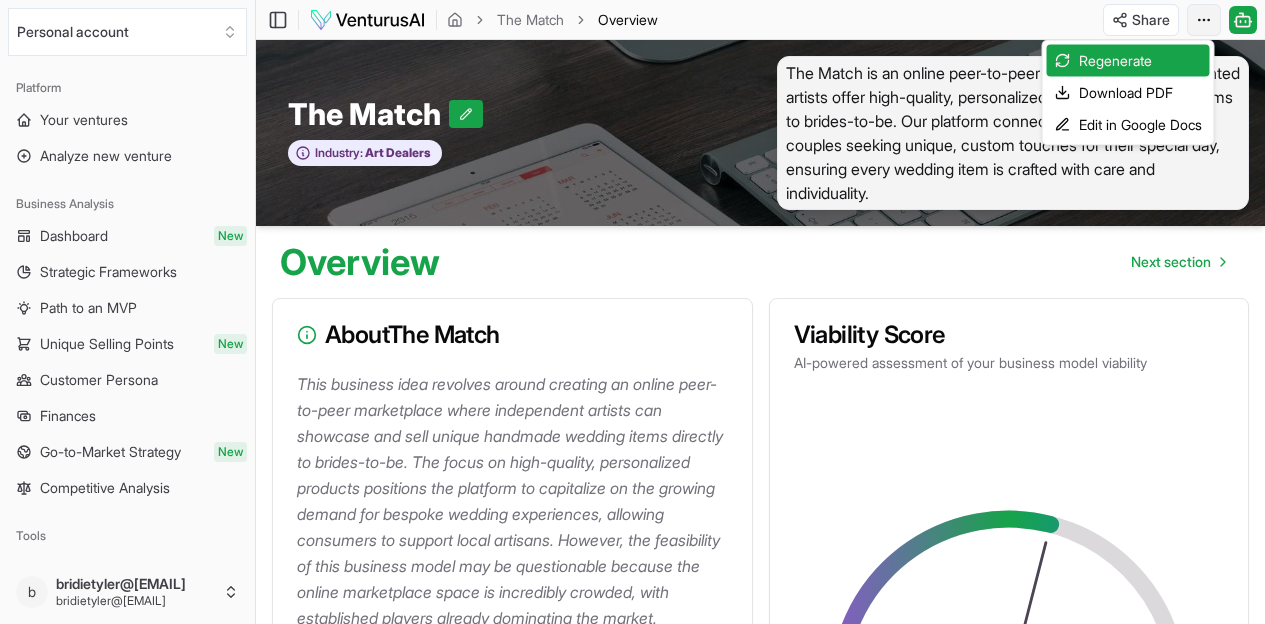 click on "We value your privacy We use cookies to enhance your browsing experience, serve personalized ads or content, and analyze our traffic. By clicking "Accept All", you consent to our use of cookies. Customize    Accept All Customize Consent Preferences   We use cookies to help you navigate efficiently and perform certain functions. You will find detailed information about all cookies under each consent category below. The cookies that are categorized as "Necessary" are stored on your browser as they are essential for enabling the basic functionalities of the site. ...  Show more Necessary Always Active Necessary cookies are required to enable the basic features of this site, such as providing secure log-in or adjusting your consent preferences. These cookies do not store any personally identifiable data. Cookie cookieyes-consent Duration 1 year Description Cookie __cf_bm Duration 1 hour Description This cookie, set by Cloudflare, is used to support Cloudflare Bot Management.  Cookie _cfuvid Duration session lidc" at bounding box center [632, 312] 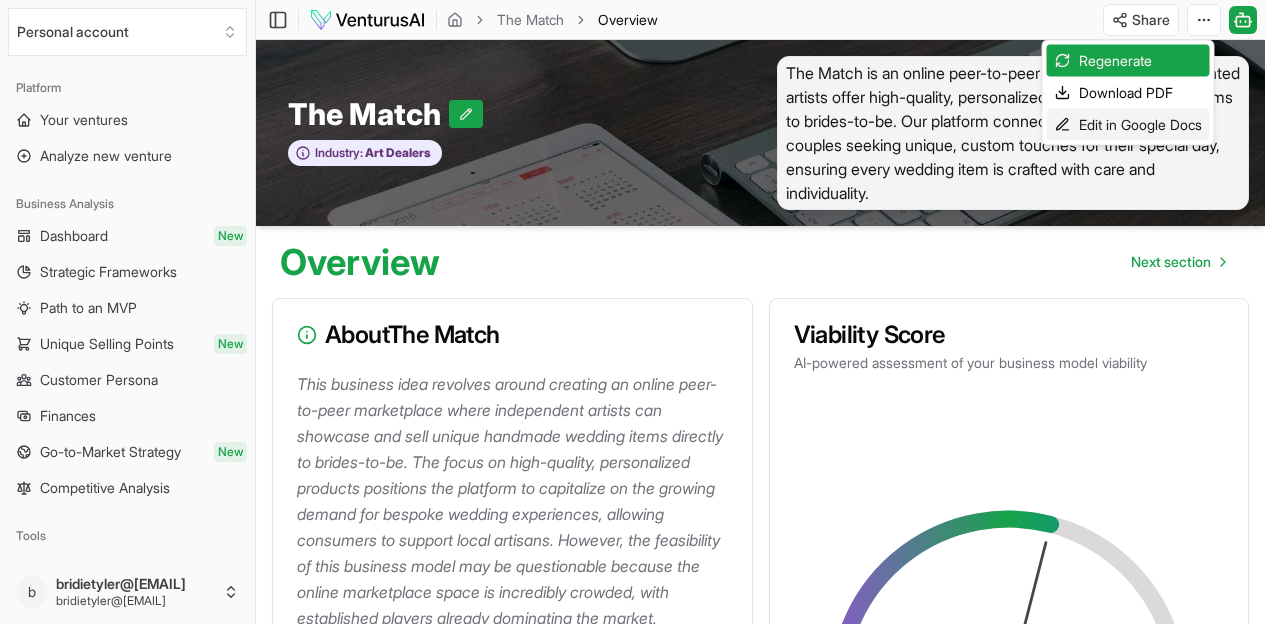 click on "Edit in Google Docs" at bounding box center [1128, 125] 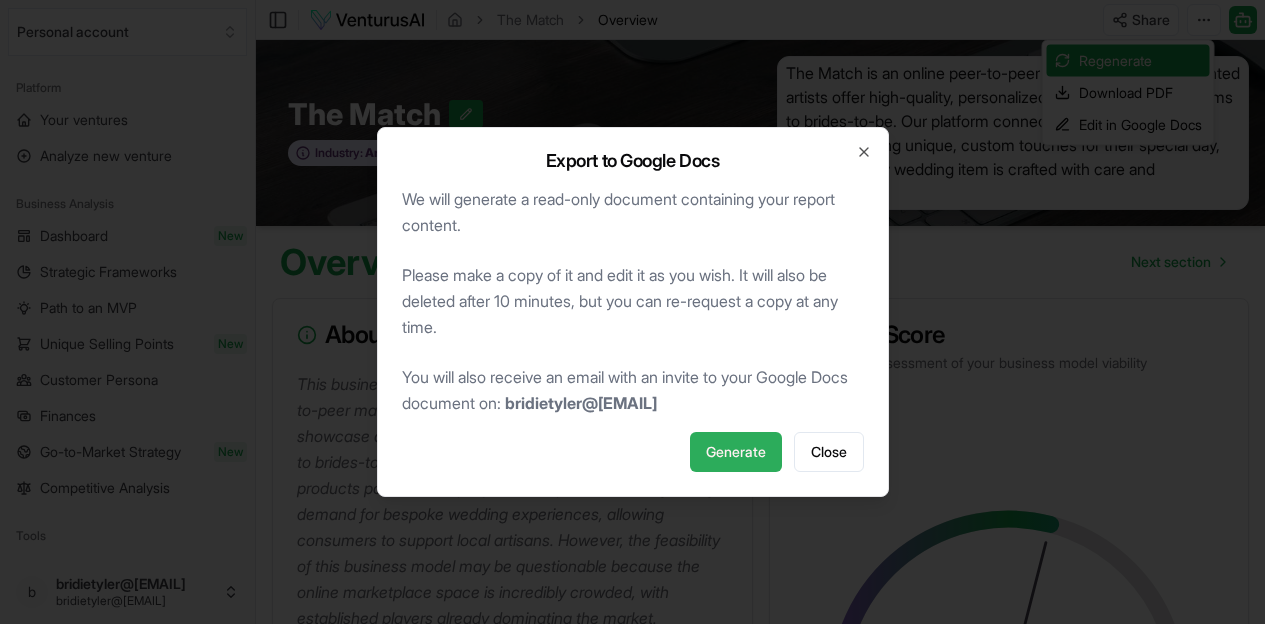click on "Generate" at bounding box center [736, 452] 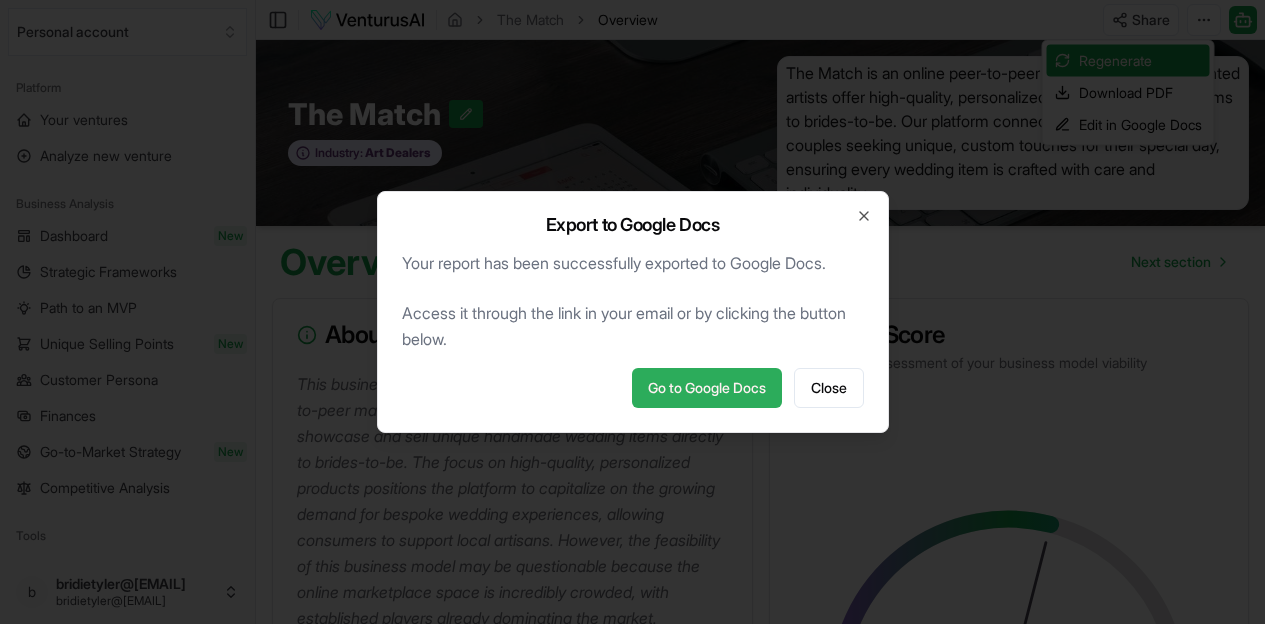 click on "Go to Google Docs" at bounding box center (707, 388) 